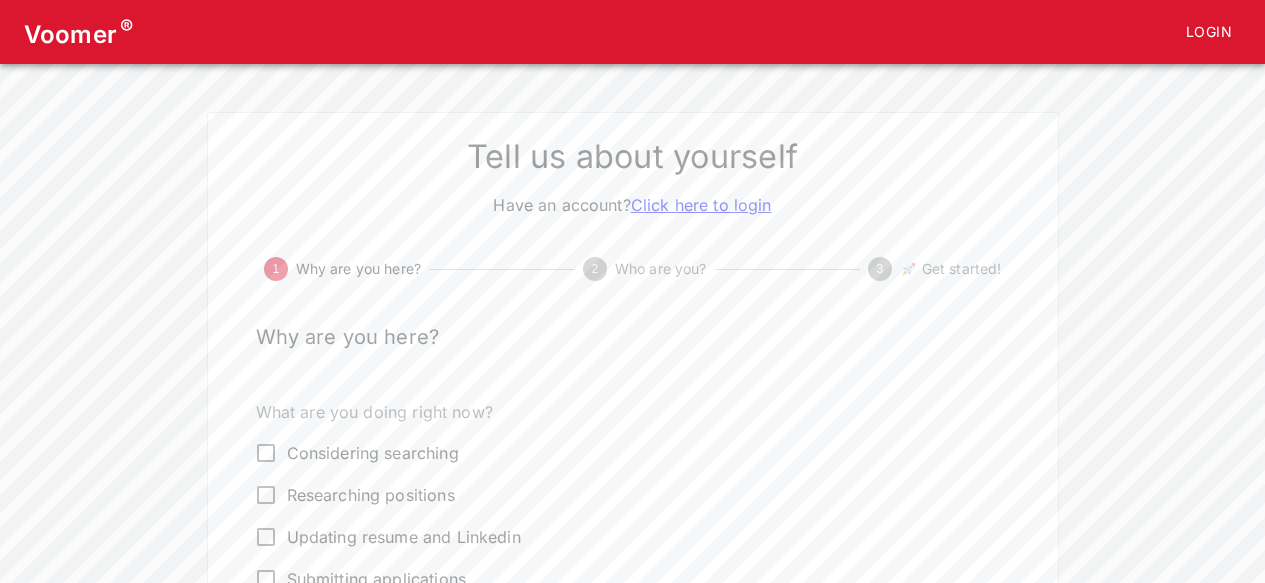 scroll, scrollTop: 0, scrollLeft: 0, axis: both 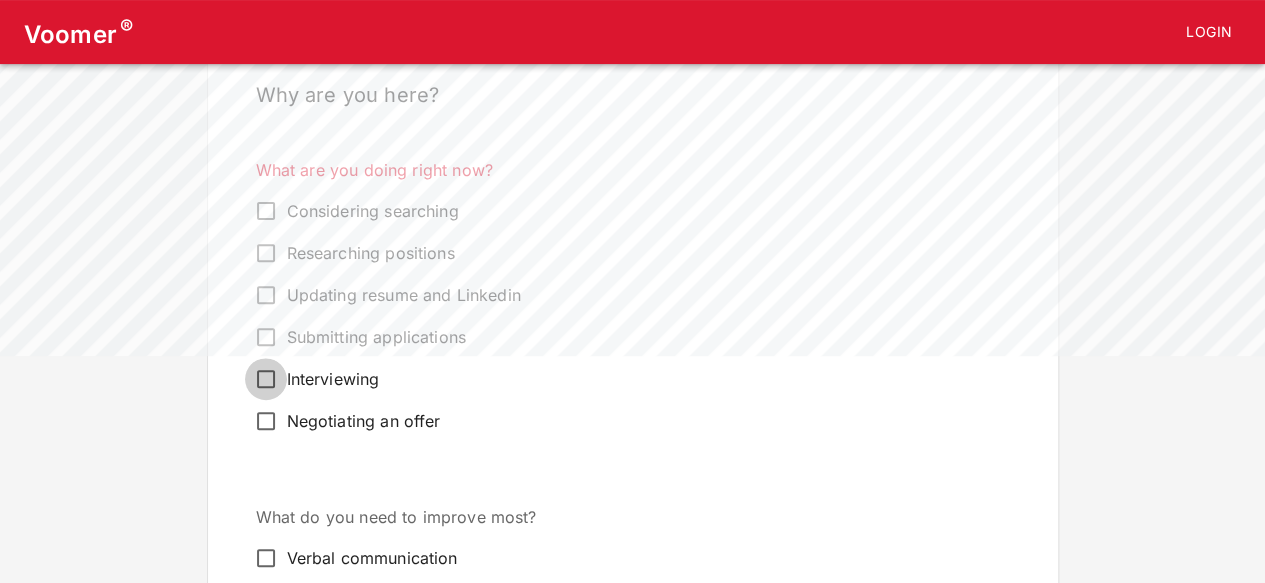 click on "Interviewing" at bounding box center [266, 379] 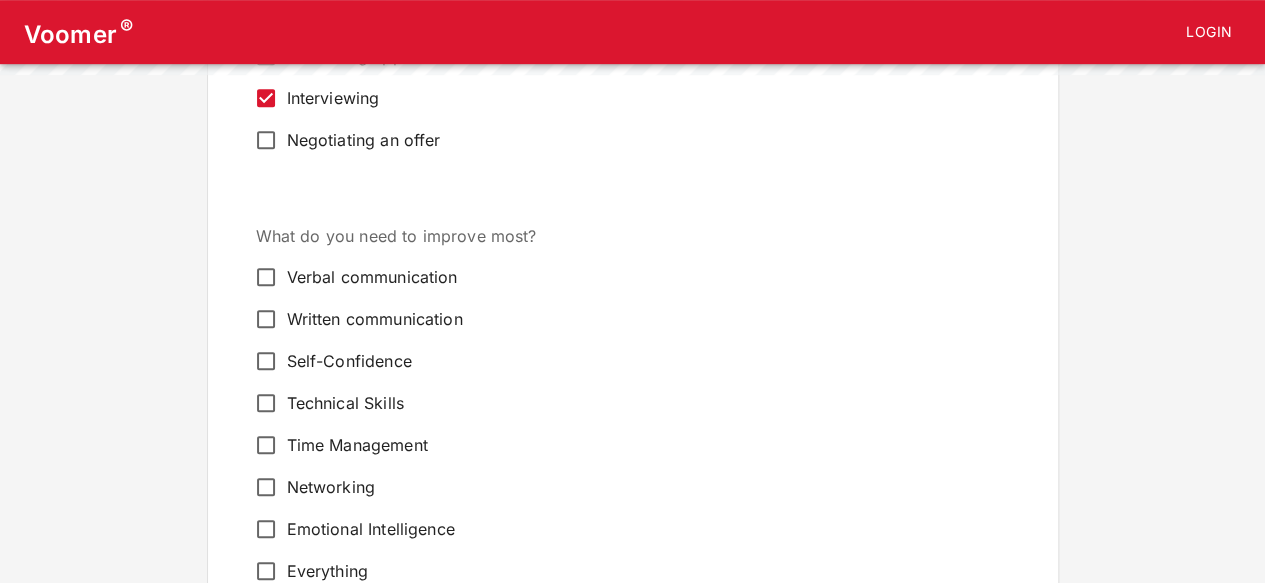 scroll, scrollTop: 528, scrollLeft: 0, axis: vertical 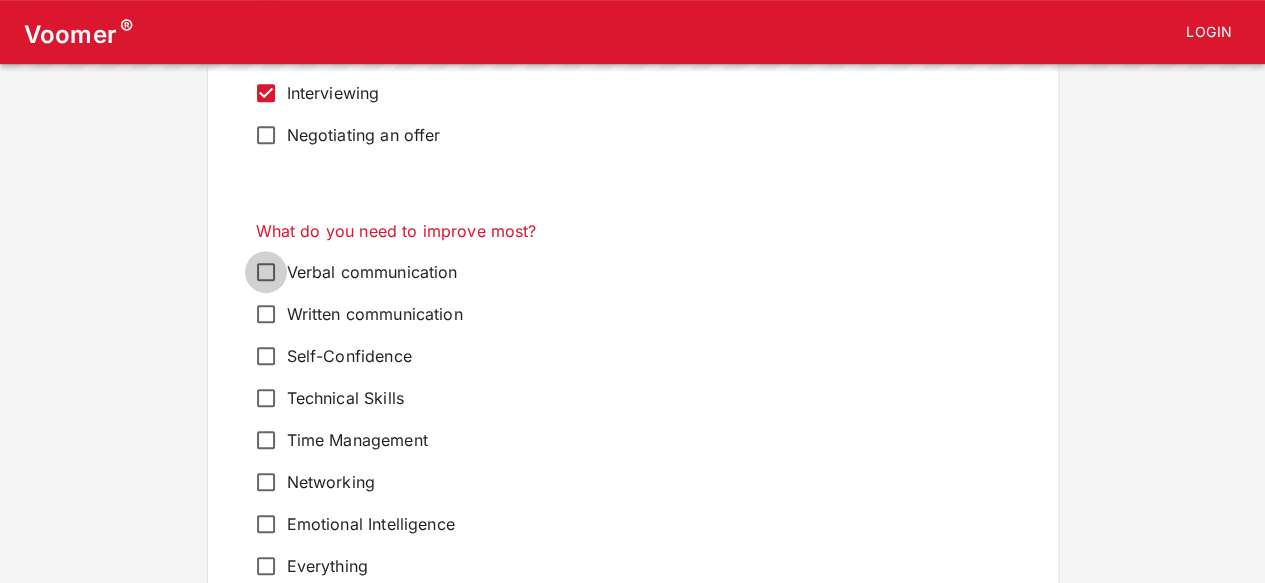 click on "Verbal communication" at bounding box center (266, 272) 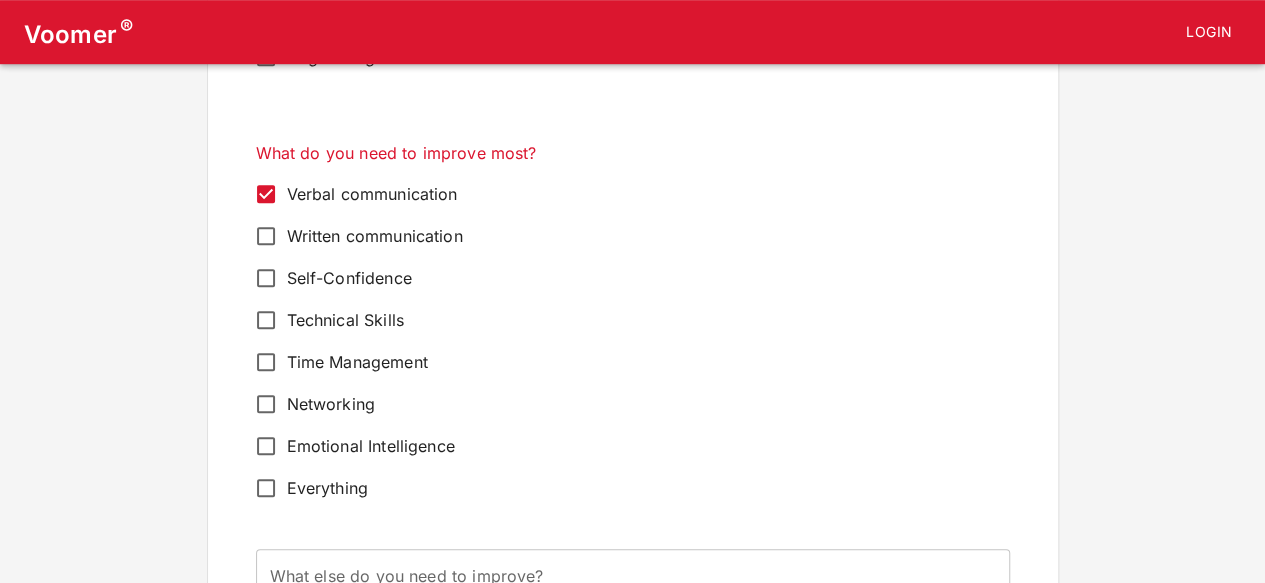 scroll, scrollTop: 608, scrollLeft: 0, axis: vertical 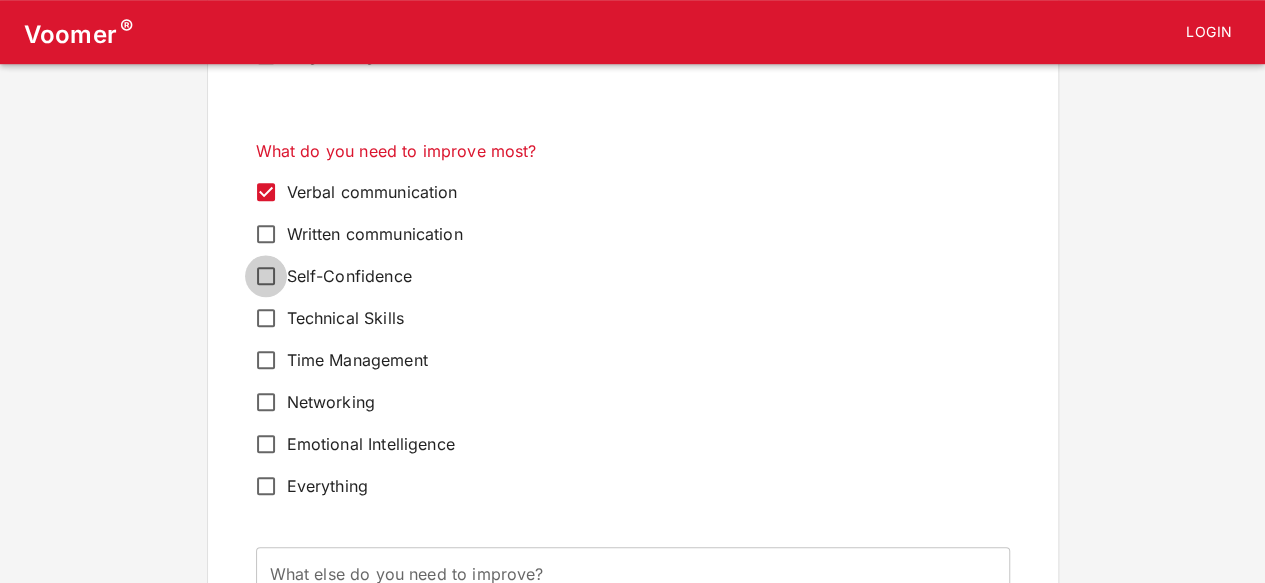 click on "Self-Confidence" at bounding box center [266, 276] 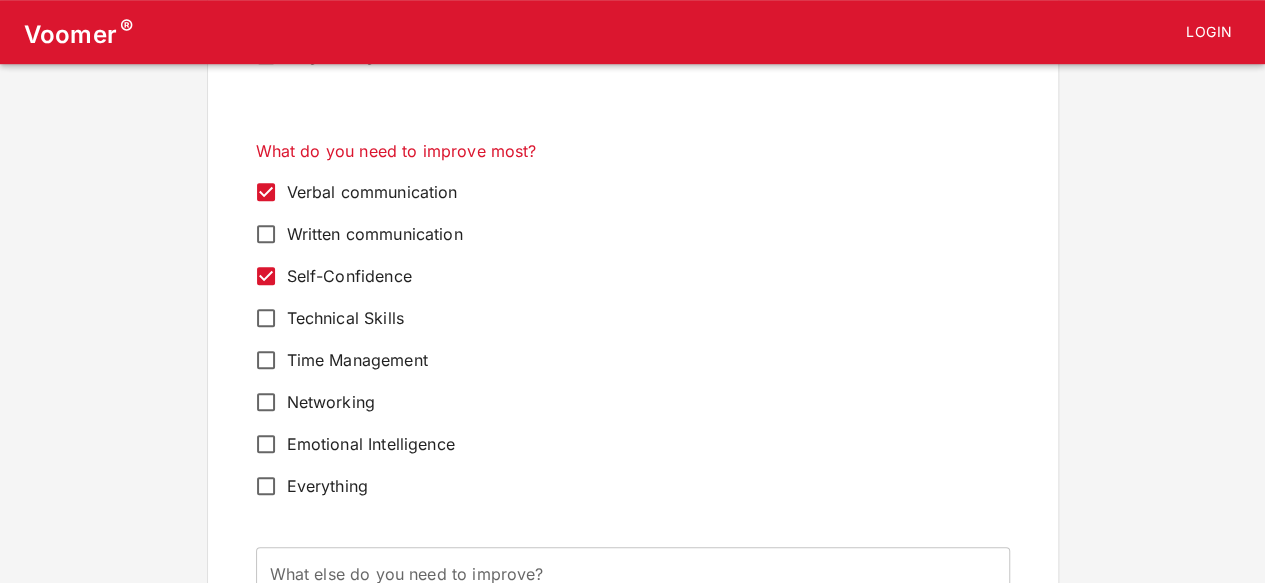 click on "Time Management" at bounding box center (266, 360) 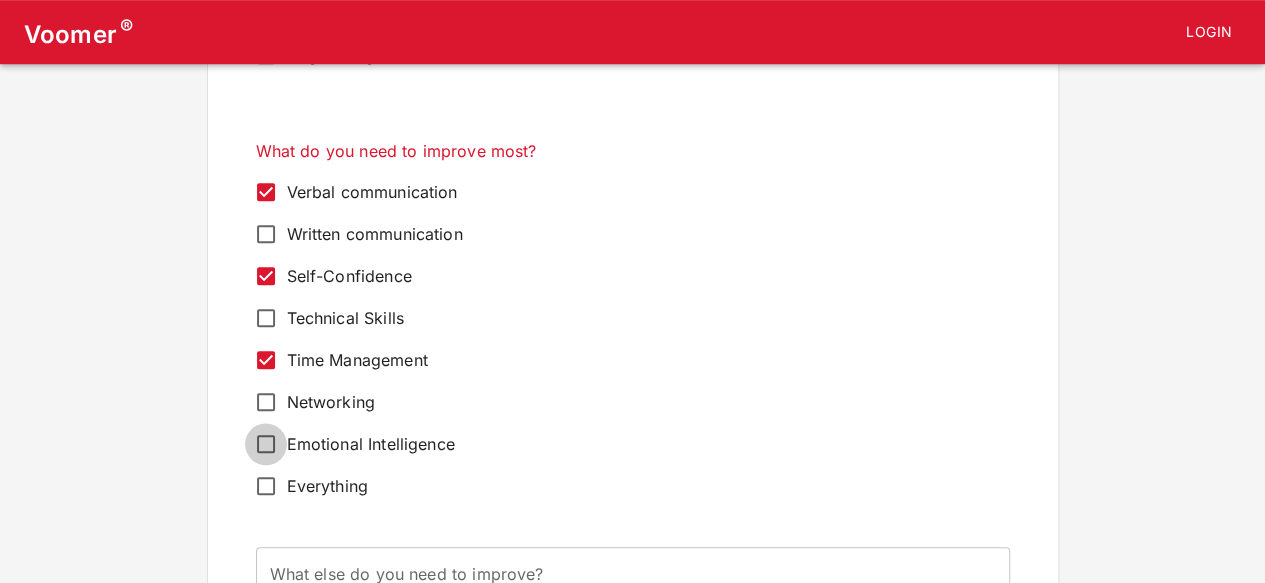 click on "Emotional Intelligence" at bounding box center (266, 444) 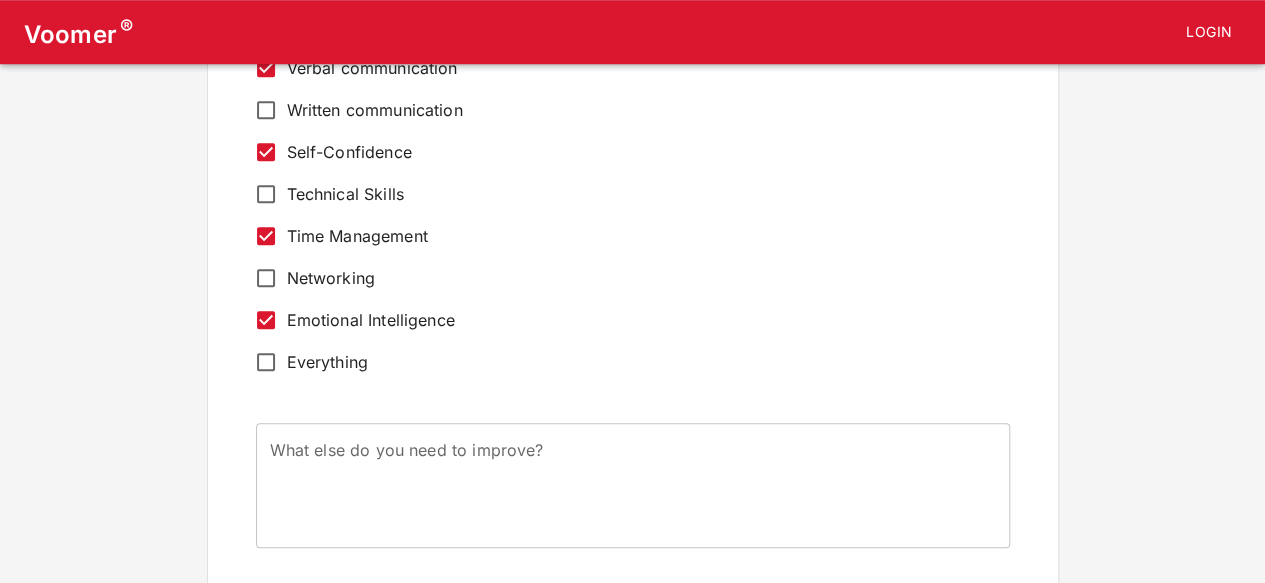 scroll, scrollTop: 737, scrollLeft: 0, axis: vertical 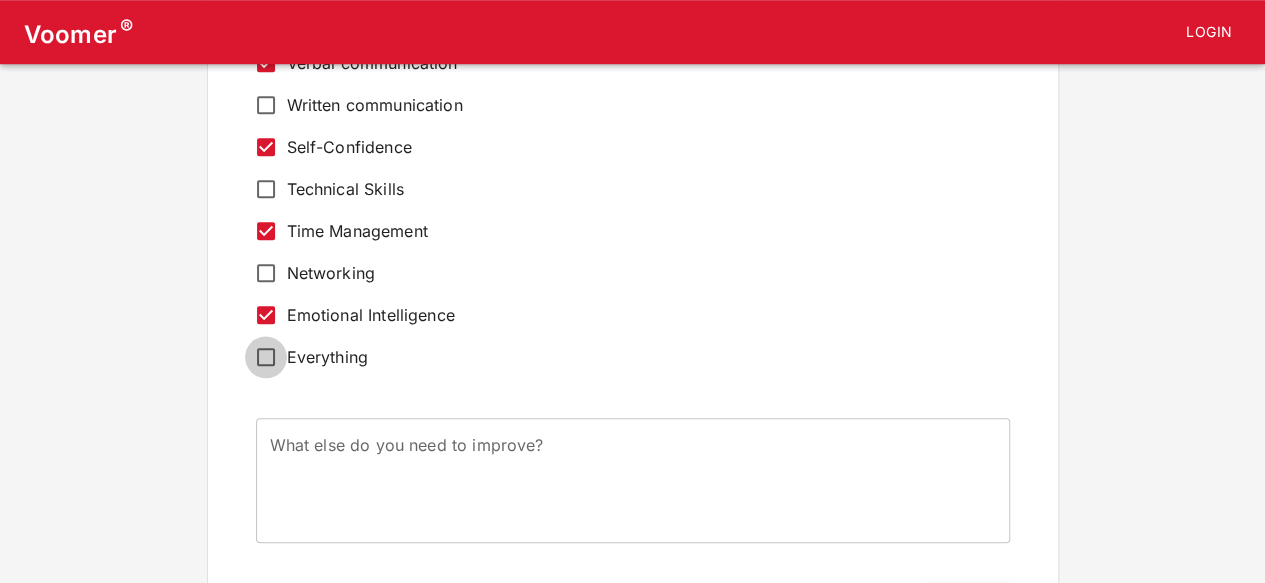click on "Everything" at bounding box center (266, 357) 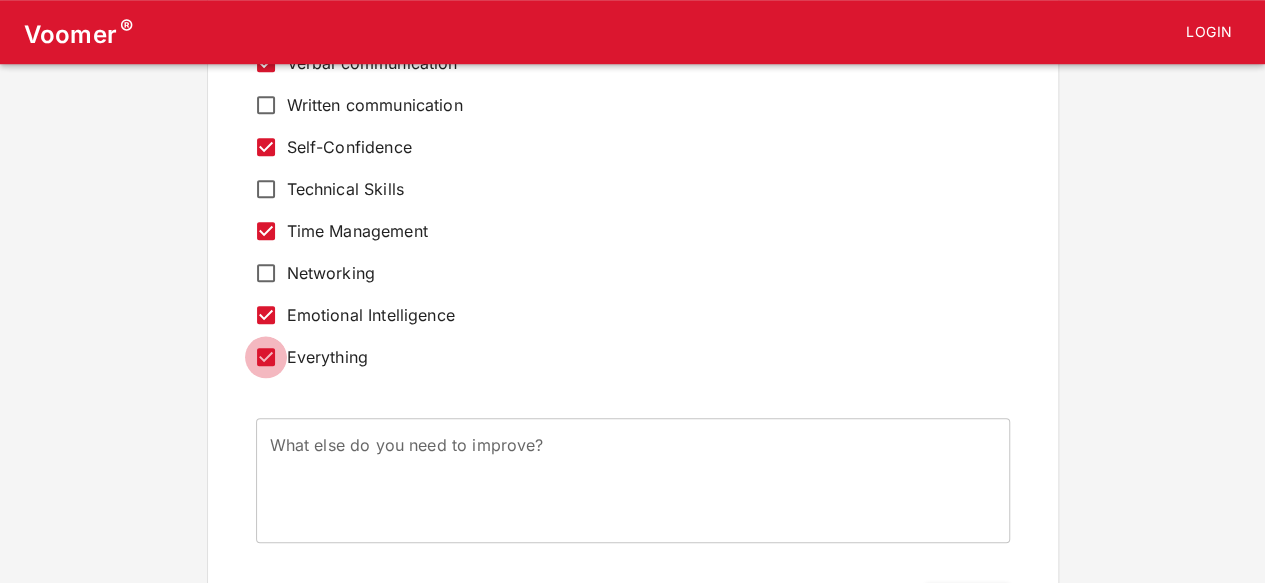 click on "Everything" at bounding box center (266, 357) 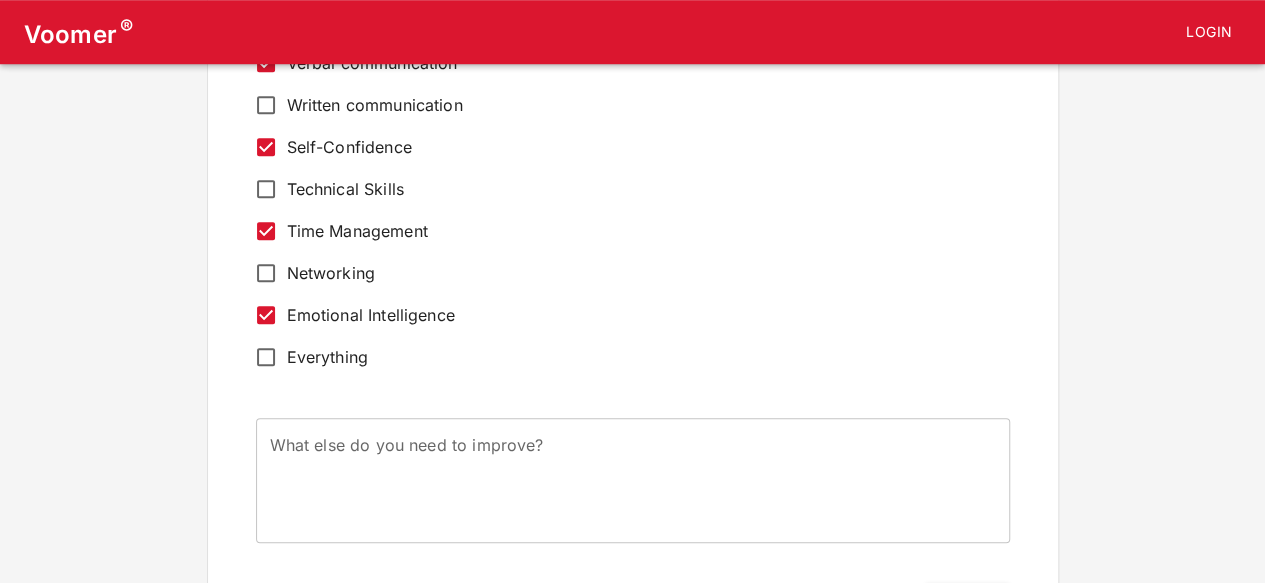 scroll, scrollTop: 852, scrollLeft: 0, axis: vertical 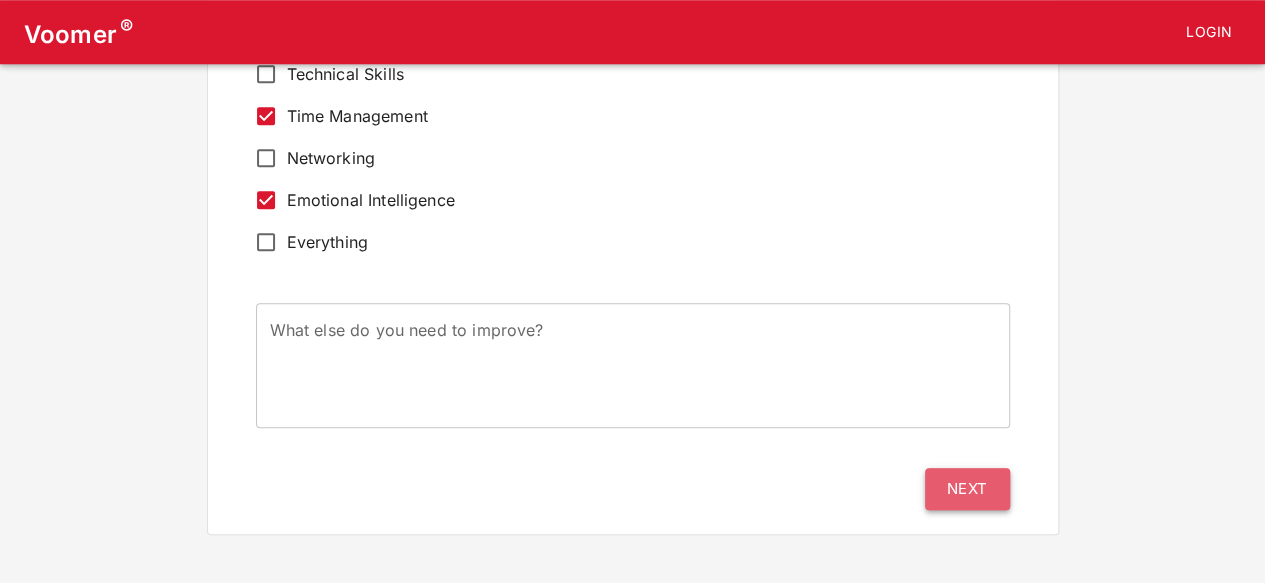 click on "Next" at bounding box center (967, 489) 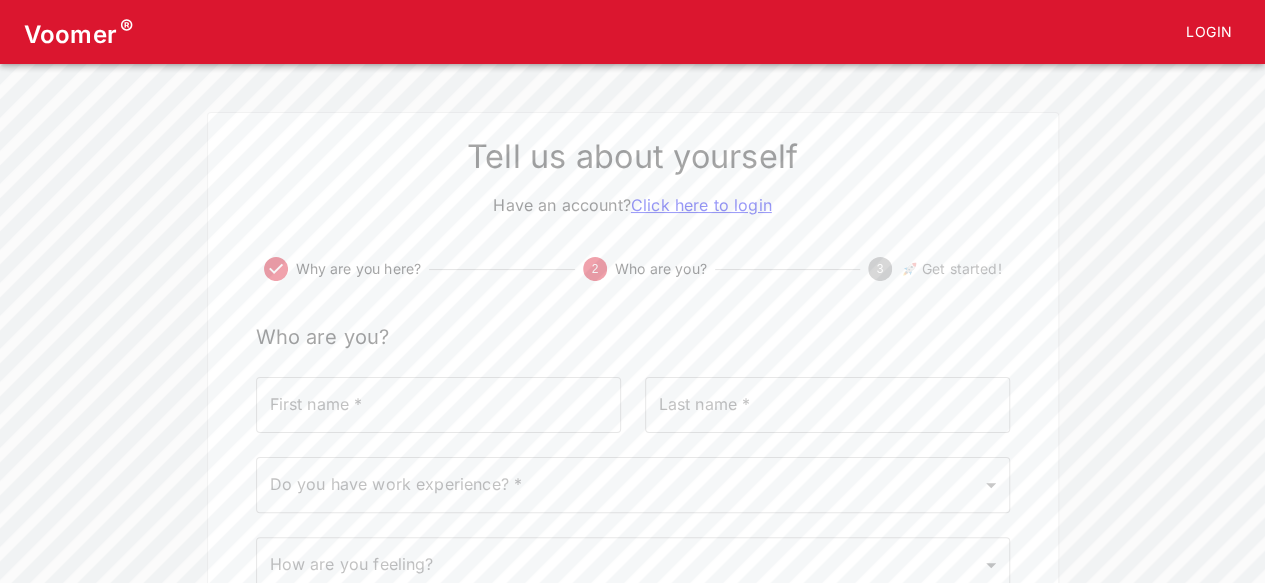 scroll, scrollTop: 134, scrollLeft: 0, axis: vertical 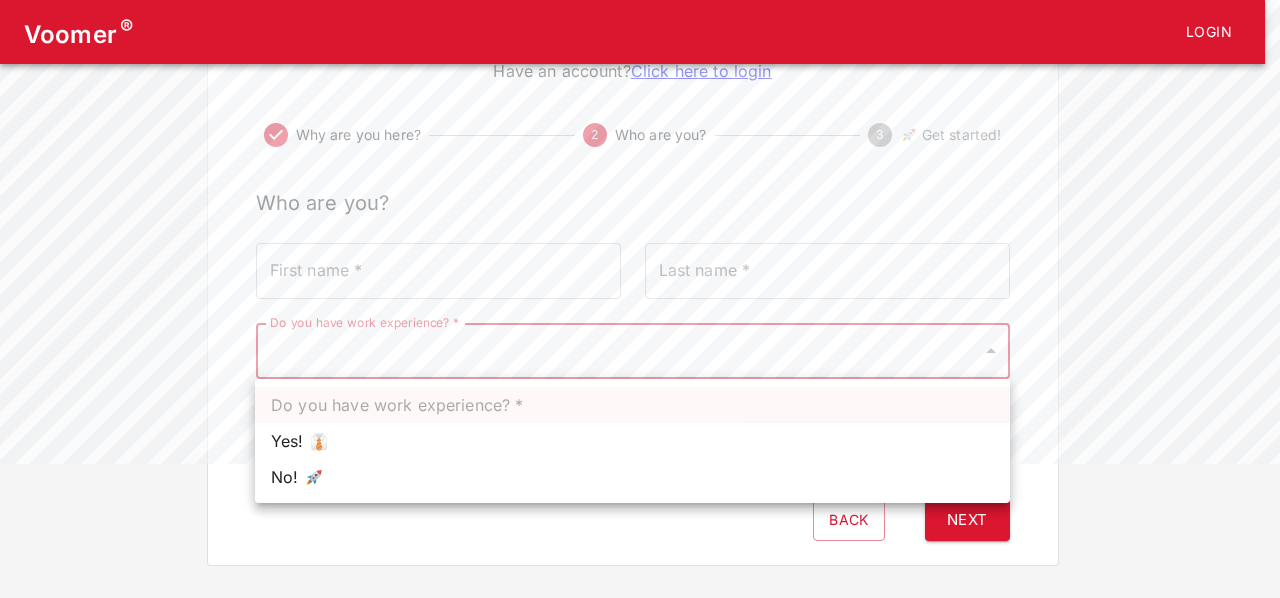 click on "Voomer ® Login Tell us about yourself Have an account?  Click here to login Why are you here? 2 Who are you? 3 🚀 Get started! Who are you? First name * First name * Last name * Last name * Do you have work experience? * ​ Do you have work experience? * How are you feeling? ​ How are you feeling? Back Next Do you have work experience? * Yes! 👔 No! 🚀" at bounding box center (640, 216) 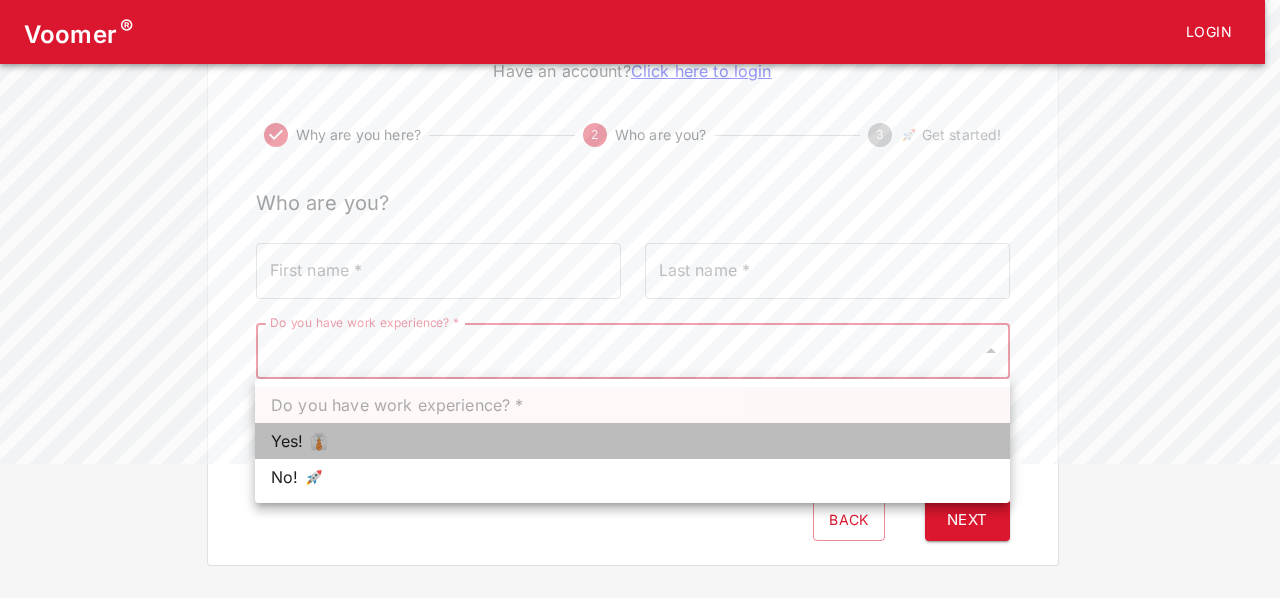 click on "Yes! 👔" at bounding box center [632, 441] 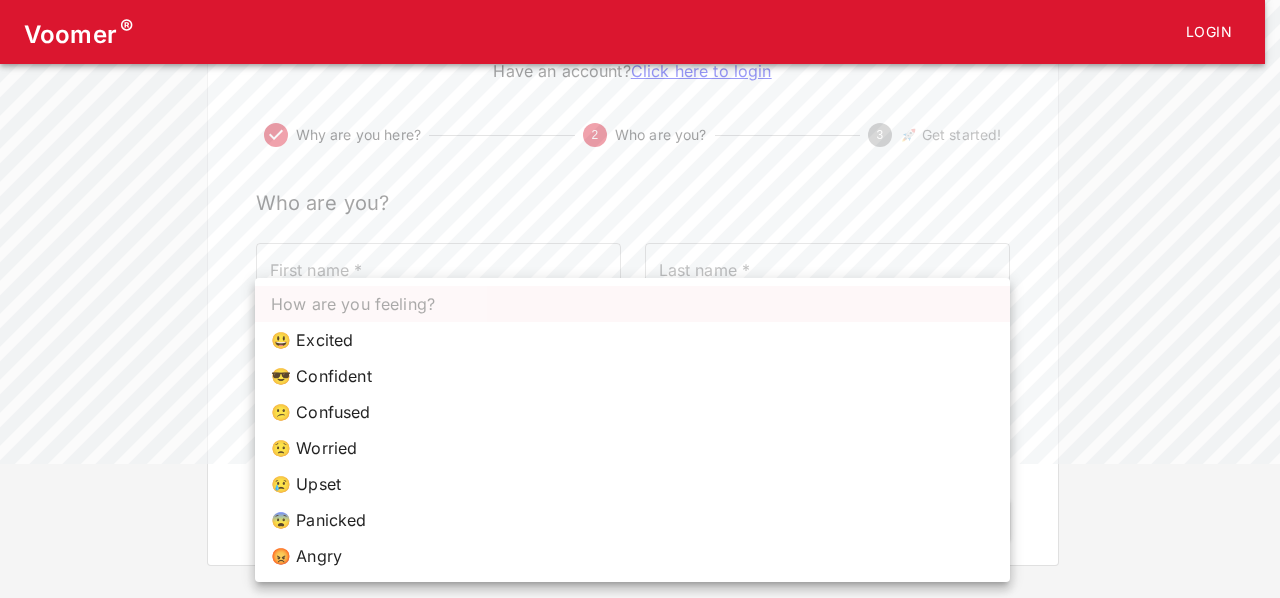 click on "Voomer ® Login Tell us about yourself Have an account?  Click here to login Why are you here? 2 Who are you? 3 🚀 Get started! Who are you? First name * First name * Last name * Last name * Do you have work experience? * Yes! 👔 1 Do you have work experience? * How are you feeling? ​ How are you feeling? Back Next How are you feeling? 😃 Excited 😎 Confident 😕 Confused 😟 Worried 😢 Upset 😨 Panicked 😡 Angry" at bounding box center (640, 216) 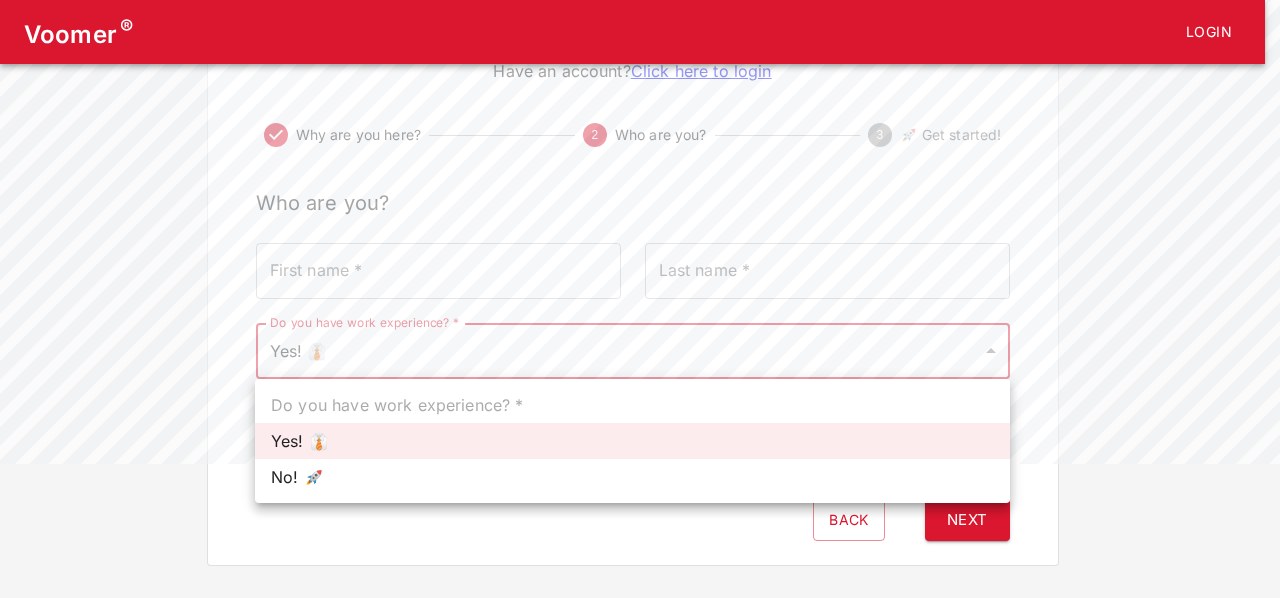 click on "Voomer ® Login Tell us about yourself Have an account?  Click here to login Why are you here? 2 Who are you? 3 🚀 Get started! Who are you? First name * First name * Last name * Last name * Do you have work experience? * Yes! 👔 1 Do you have work experience? * How are you feeling? ​ How are you feeling? Back Next Do you have work experience? * Yes! 👔 No! 🚀" at bounding box center [640, 216] 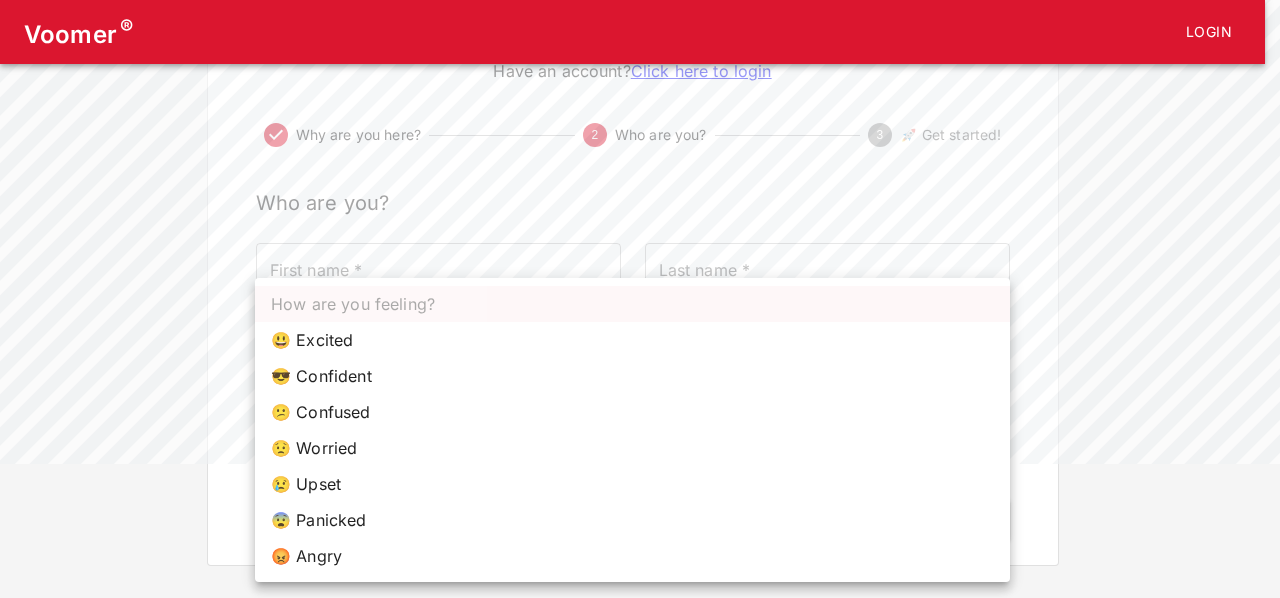 click on "Voomer ® Login Tell us about yourself Have an account?  Click here to login Why are you here? 2 Who are you? 3 🚀 Get started! Who are you? First name * First name * Last name * Last name * Do you have work experience? * Yes! 👔 1 Do you have work experience? * How are you feeling? ​ How are you feeling? Back Next How are you feeling? 😃 Excited 😎 Confident 😕 Confused 😟 Worried 😢 Upset 😨 Panicked 😡 Angry" at bounding box center [640, 216] 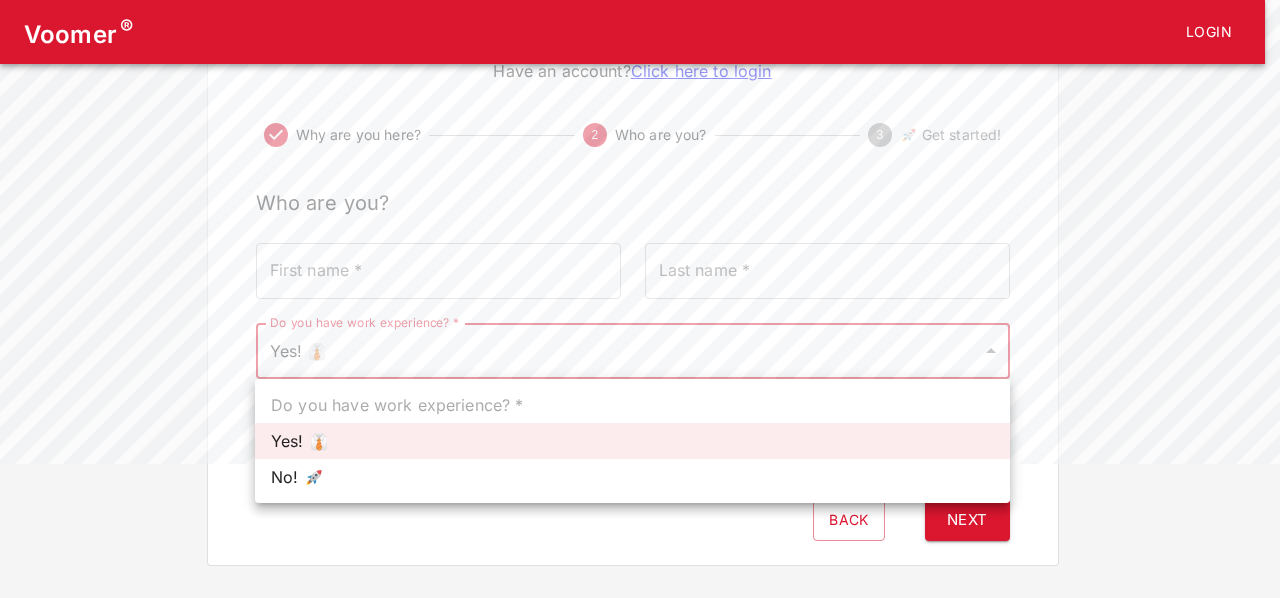 click on "Voomer ® Login Tell us about yourself Have an account?  Click here to login Why are you here? 2 Who are you? 3 🚀 Get started! Who are you? First name * First name * Last name * Last name * Do you have work experience? * Yes! 👔 1 Do you have work experience? * How are you feeling? ​ How are you feeling? Back Next Do you have work experience? * Yes! 👔 No! 🚀" at bounding box center [640, 216] 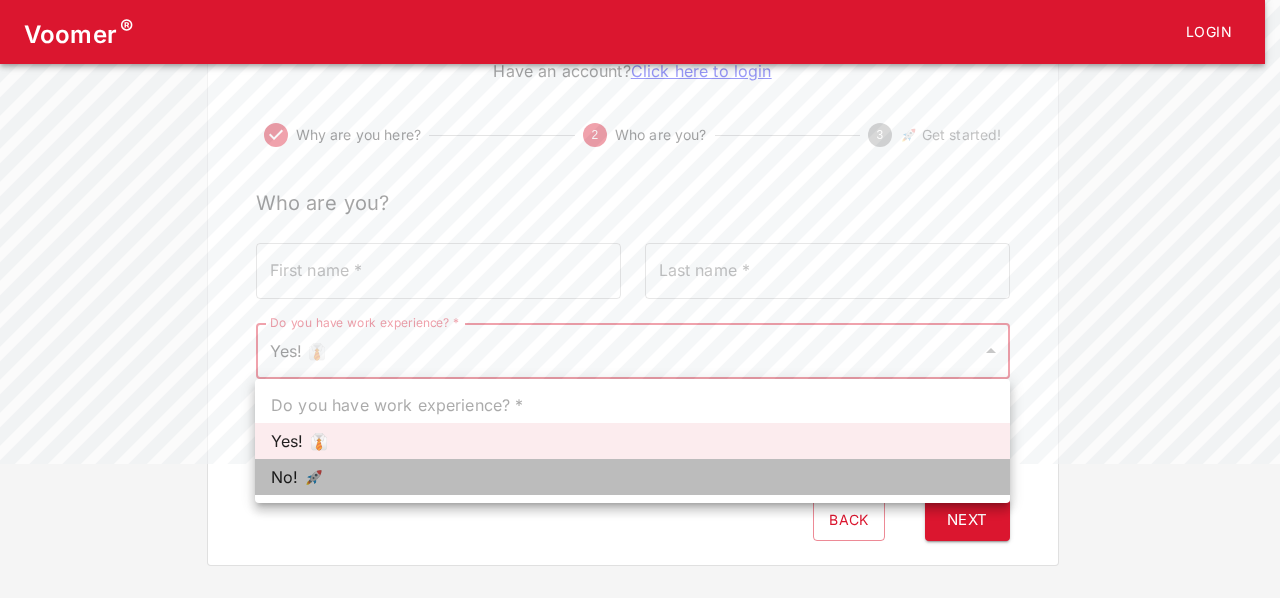 click on "No! 🚀" at bounding box center [632, 477] 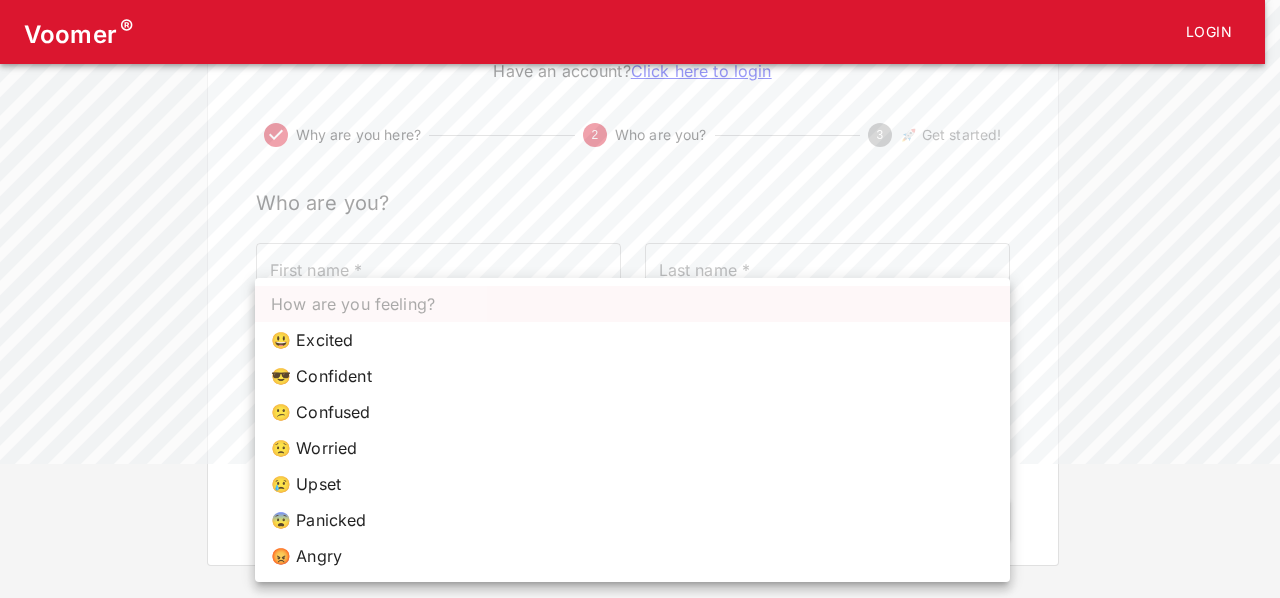 click on "Voomer ® Login Tell us about yourself Have an account?  Click here to login Why are you here? 2 Who are you? 3 🚀 Get started! Who are you? First name * First name * Last name * Last name * Do you have work experience? * No! 🚀 0 Do you have work experience? * How are you feeling? ​ How are you feeling? Back Next How are you feeling? 😃 Excited 😎 Confident 😕 Confused 😟 Worried 😢 Upset 😨 Panicked 😡 Angry" at bounding box center (640, 216) 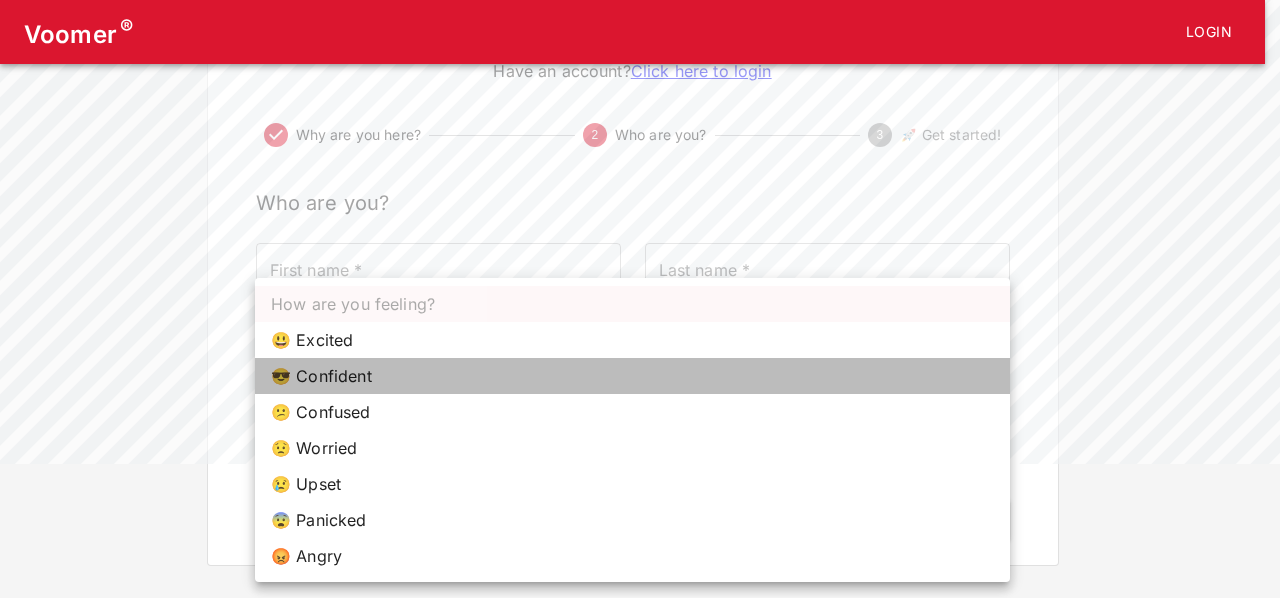 click on "😎 Confident" at bounding box center [632, 376] 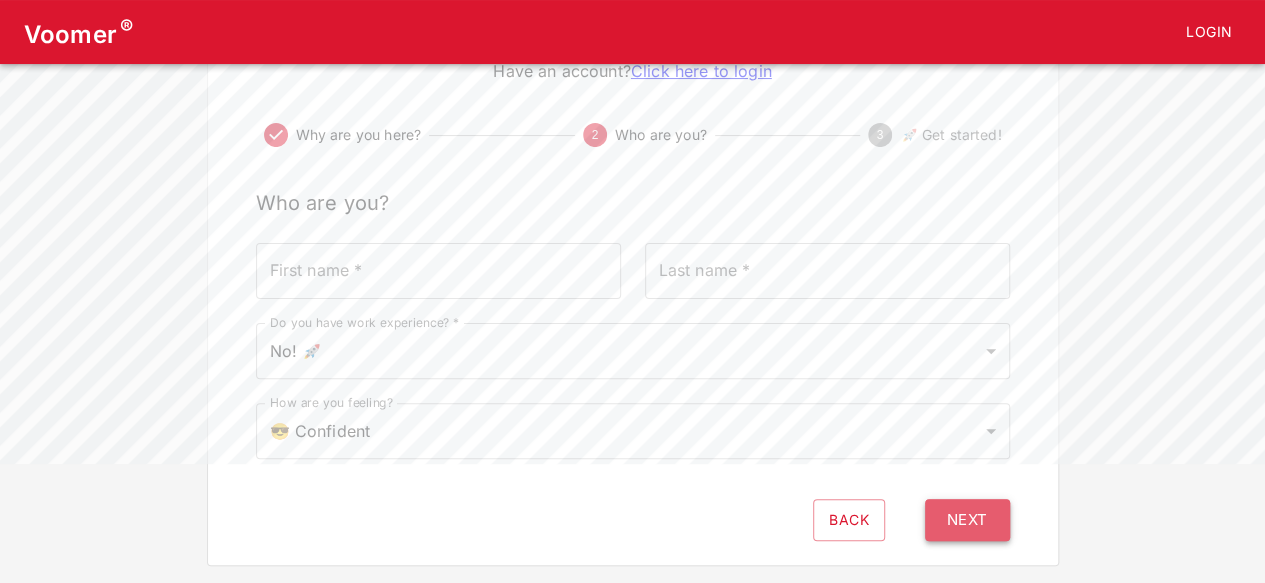 click on "Next" at bounding box center [967, 520] 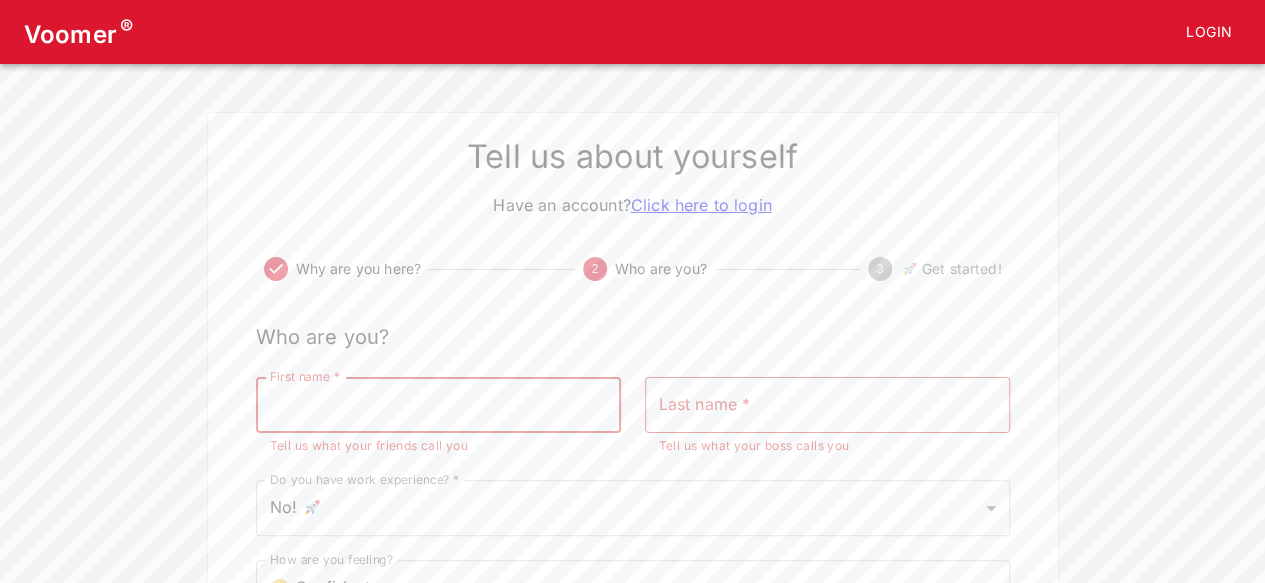 click on "First name *" at bounding box center (438, 405) 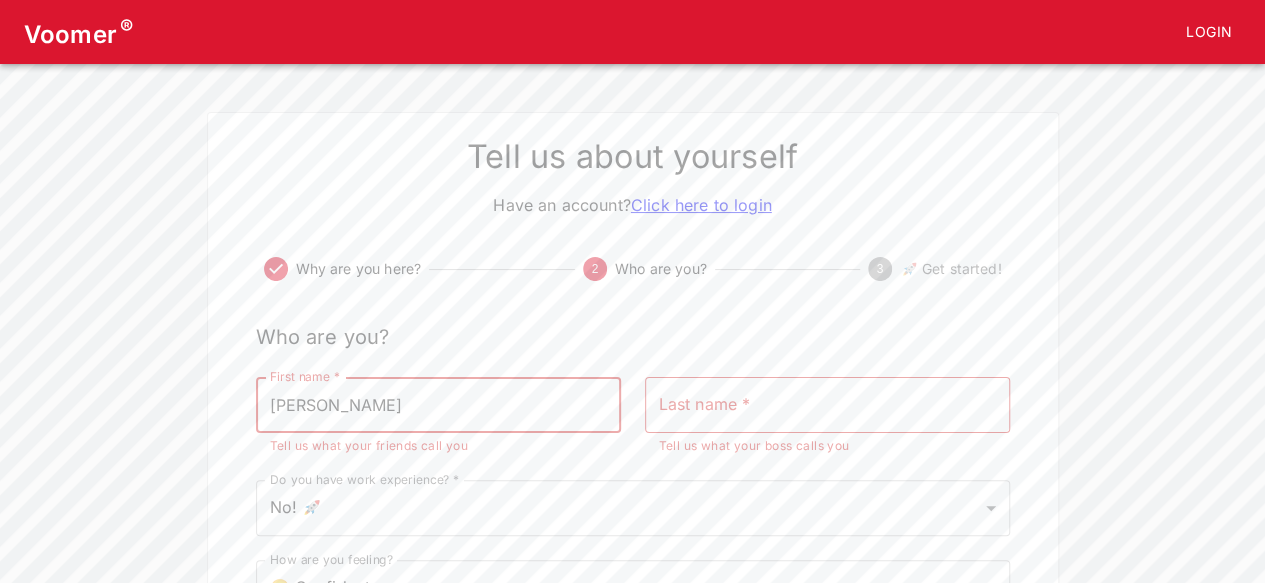 type on "Gisema" 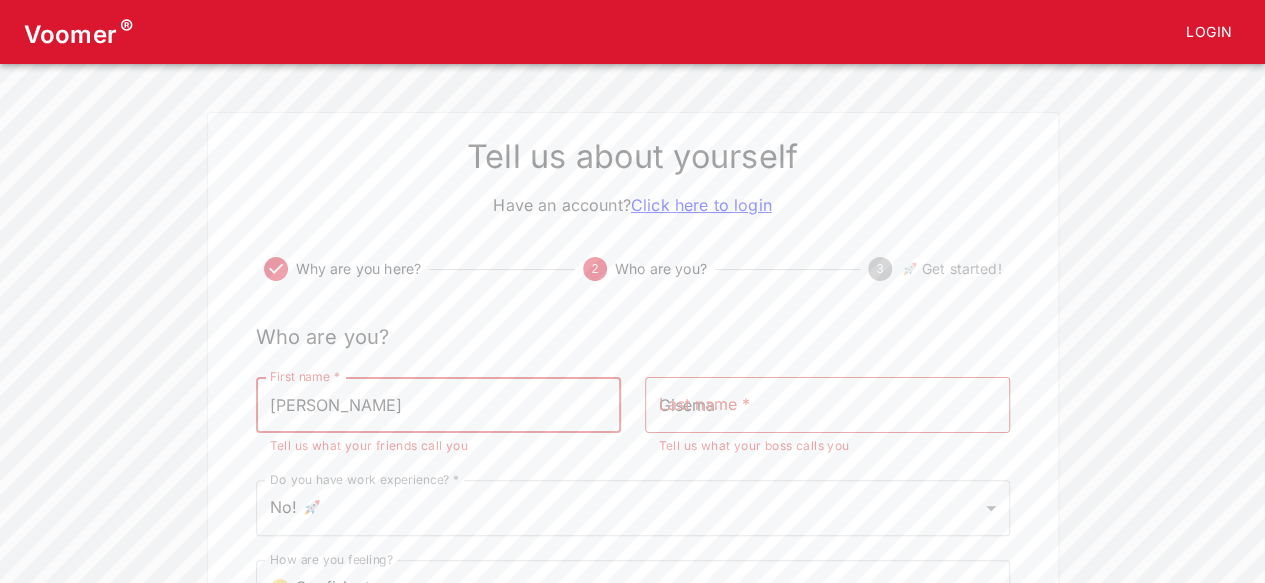 type on "confident" 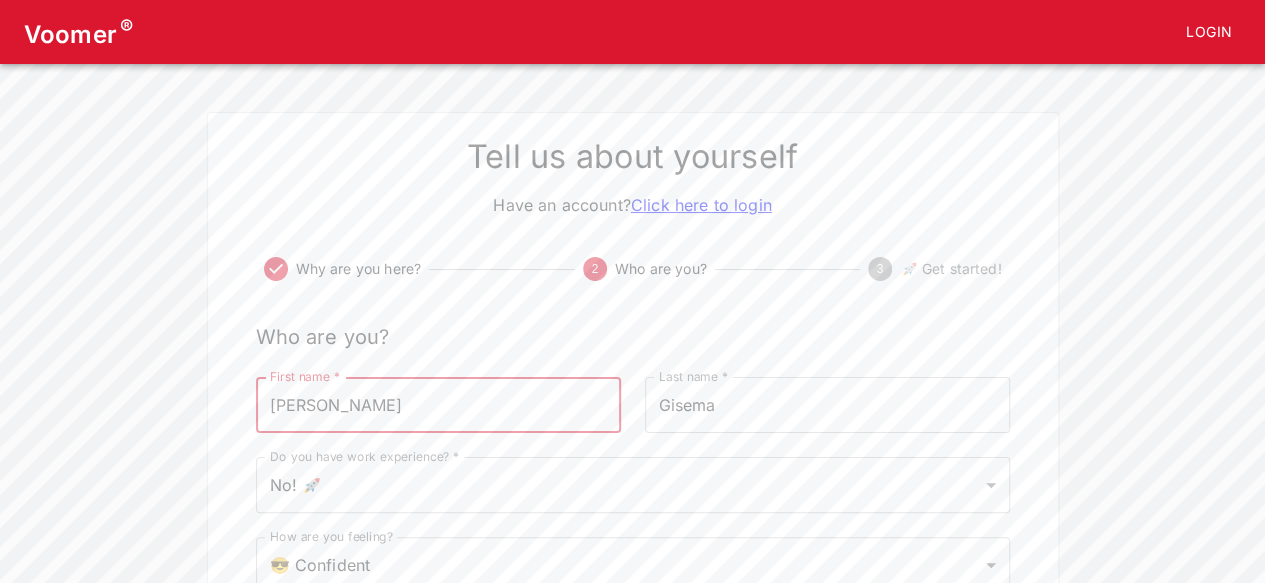 scroll, scrollTop: 164, scrollLeft: 0, axis: vertical 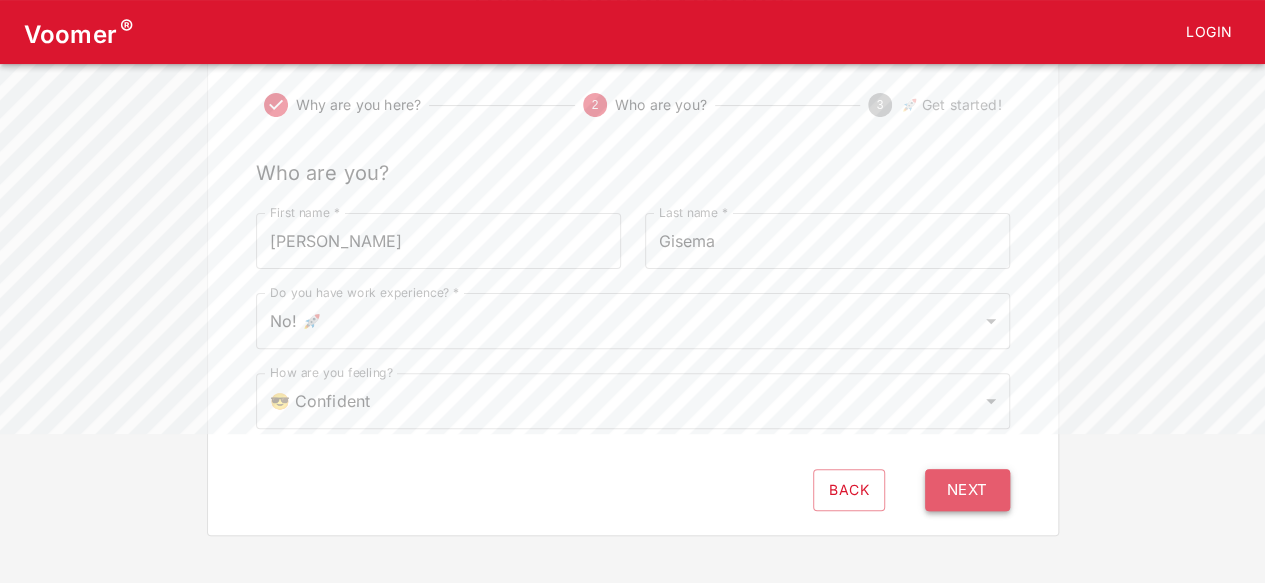 click on "Next" at bounding box center (967, 490) 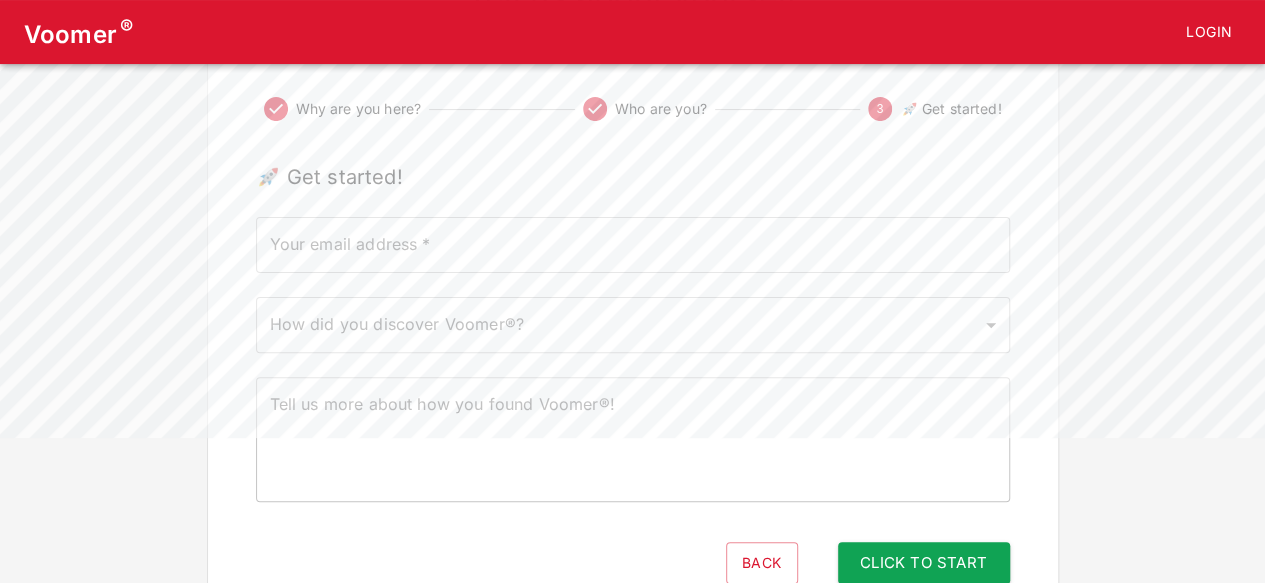 scroll, scrollTop: 178, scrollLeft: 0, axis: vertical 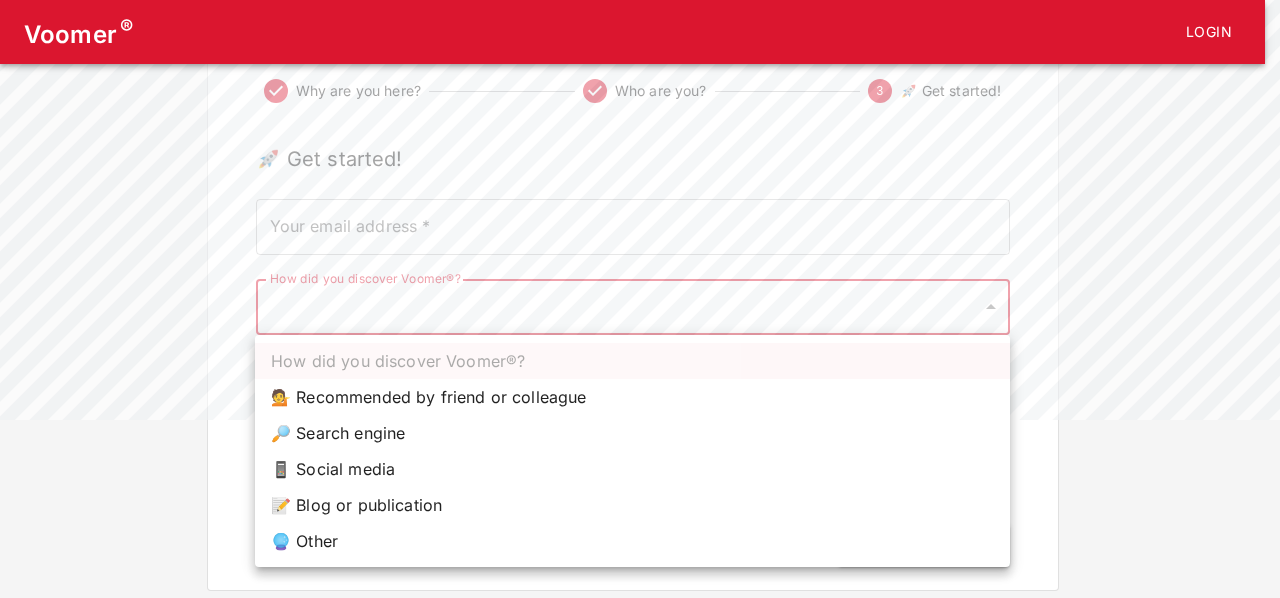 click on "Voomer ® Login Tell us about yourself Have an account?  Click here to login Why are you here? Who are you? 3 🚀 Get started! 🚀 Get started! Your email address * Your email address * How did you discover Voomer®? ​ How did you discover Voomer®? Tell us more about how you found Voomer®! x Tell us more about how you found Voomer®! Back Click to Start How did you discover Voomer®? 💁 Recommended by friend or colleague 🔎 Search engine 📱 Social media 📝 Blog or publication 🔮 Other" at bounding box center [640, 206] 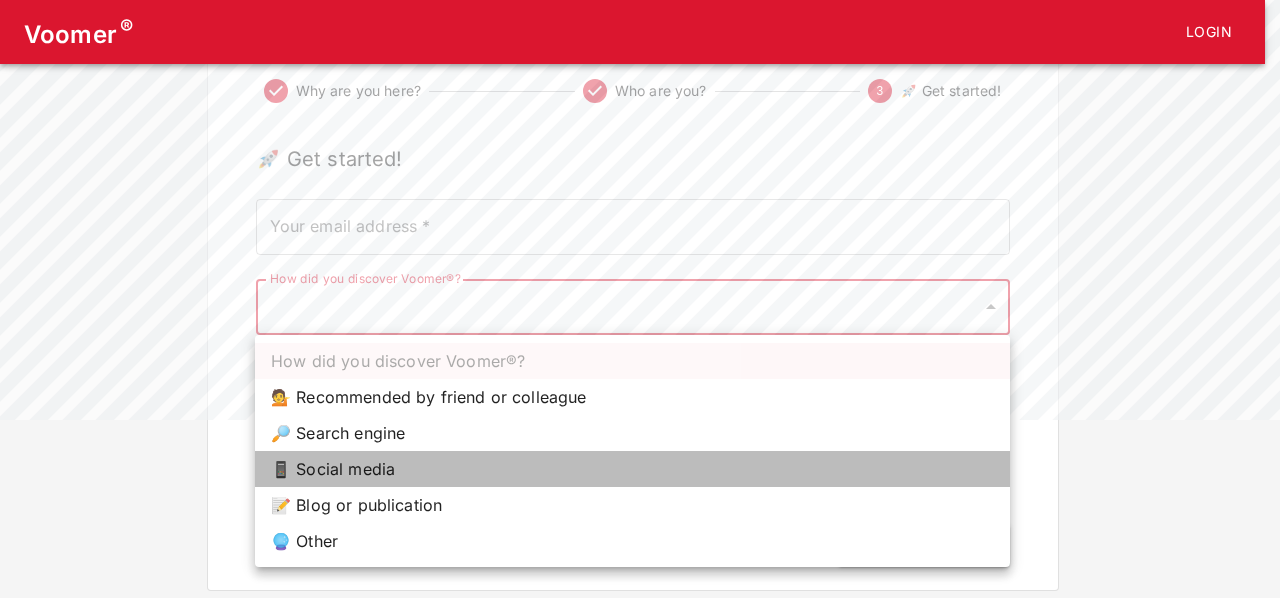click on "📱 Social media" at bounding box center [632, 469] 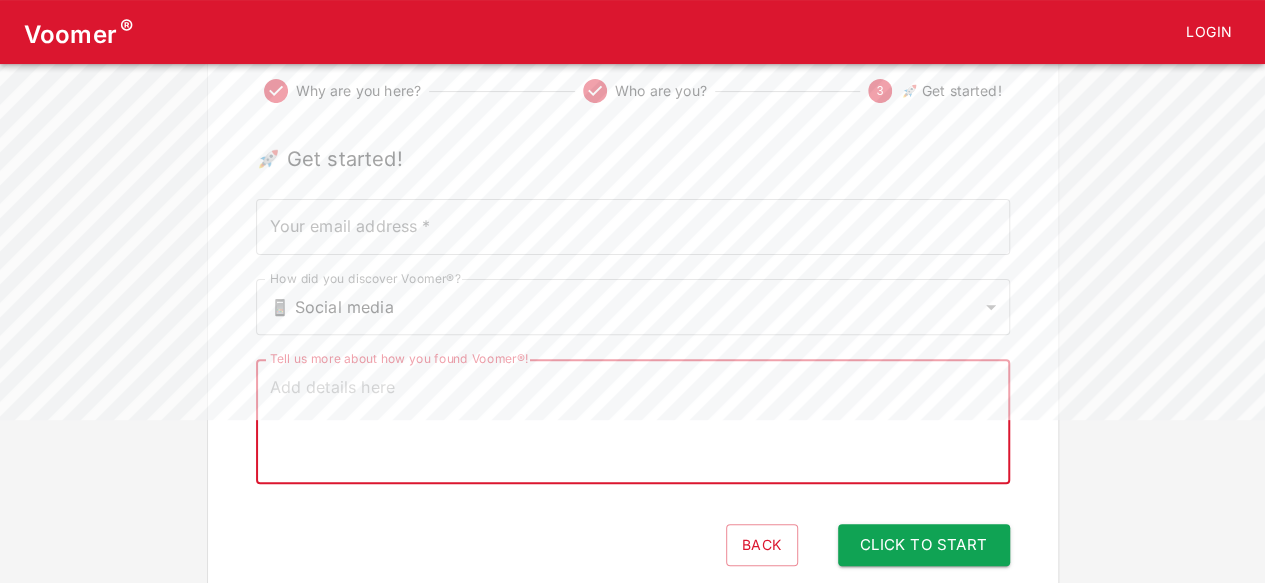 click on "Tell us more about how you found Voomer®!" at bounding box center (633, 422) 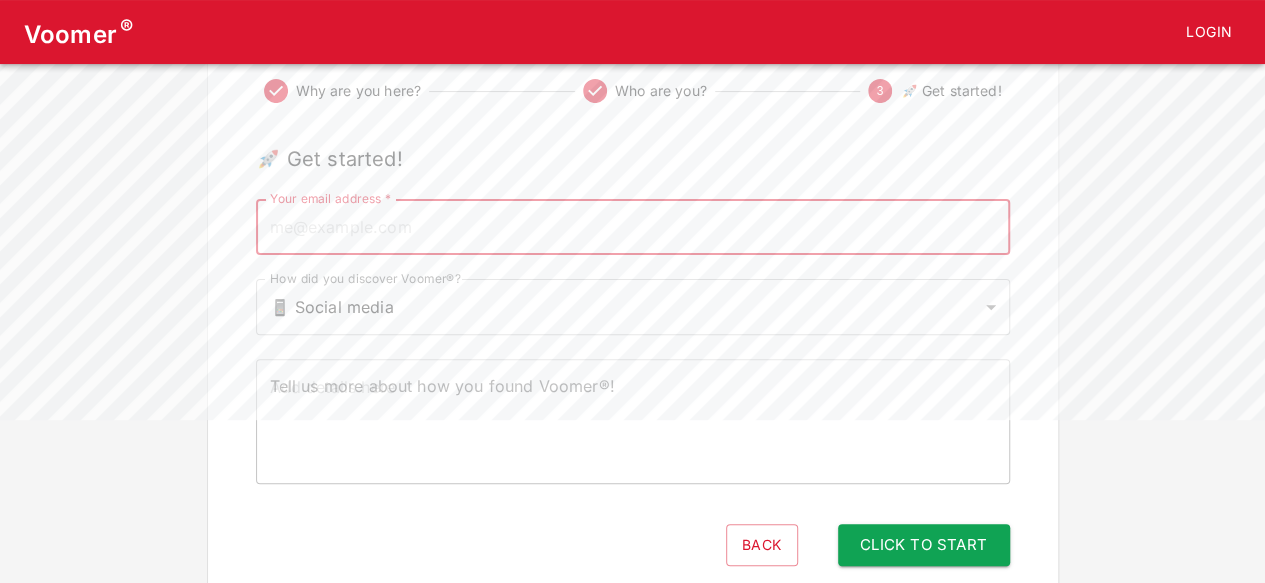 click on "Your email address *" at bounding box center (633, 227) 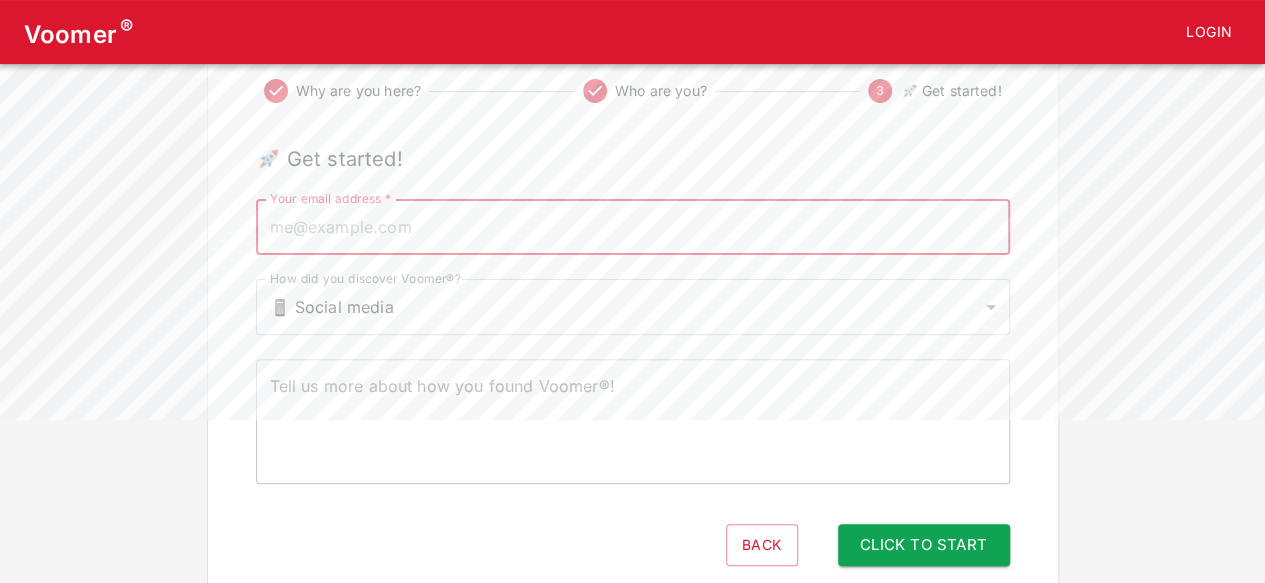 type on "[EMAIL_ADDRESS][DOMAIN_NAME]" 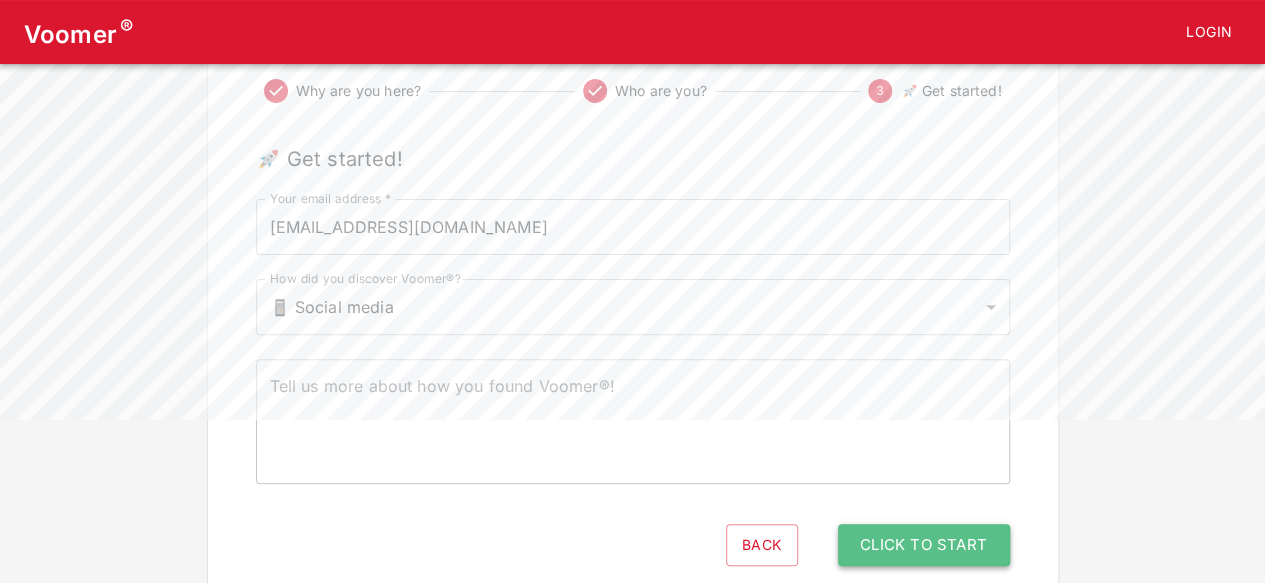 click on "Click to Start" at bounding box center [924, 545] 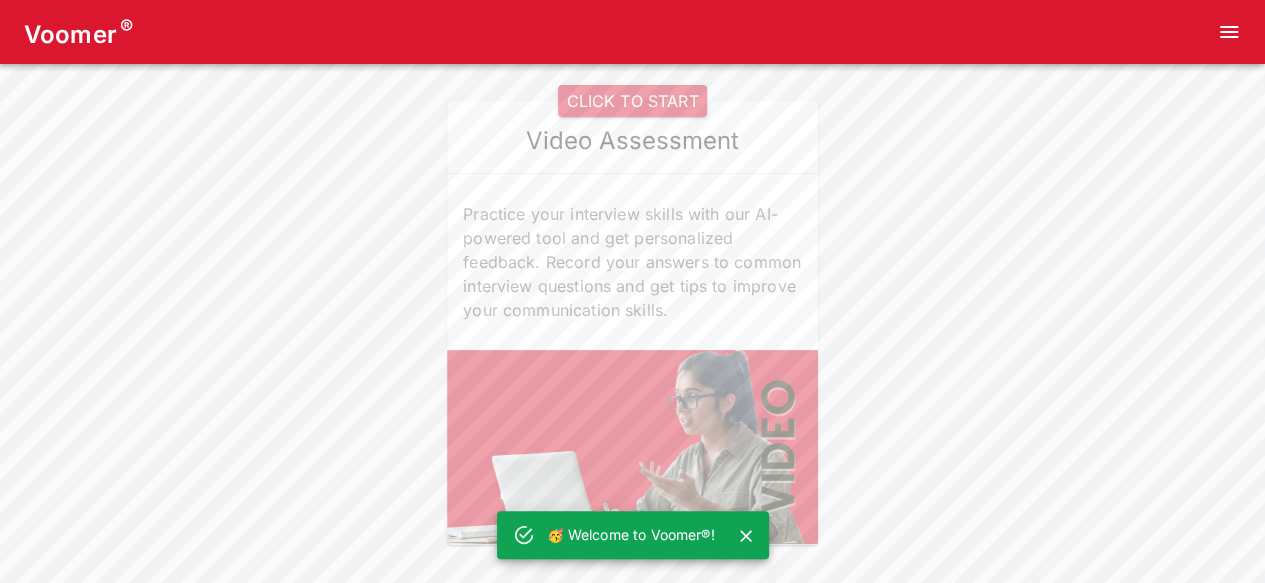 scroll, scrollTop: 0, scrollLeft: 0, axis: both 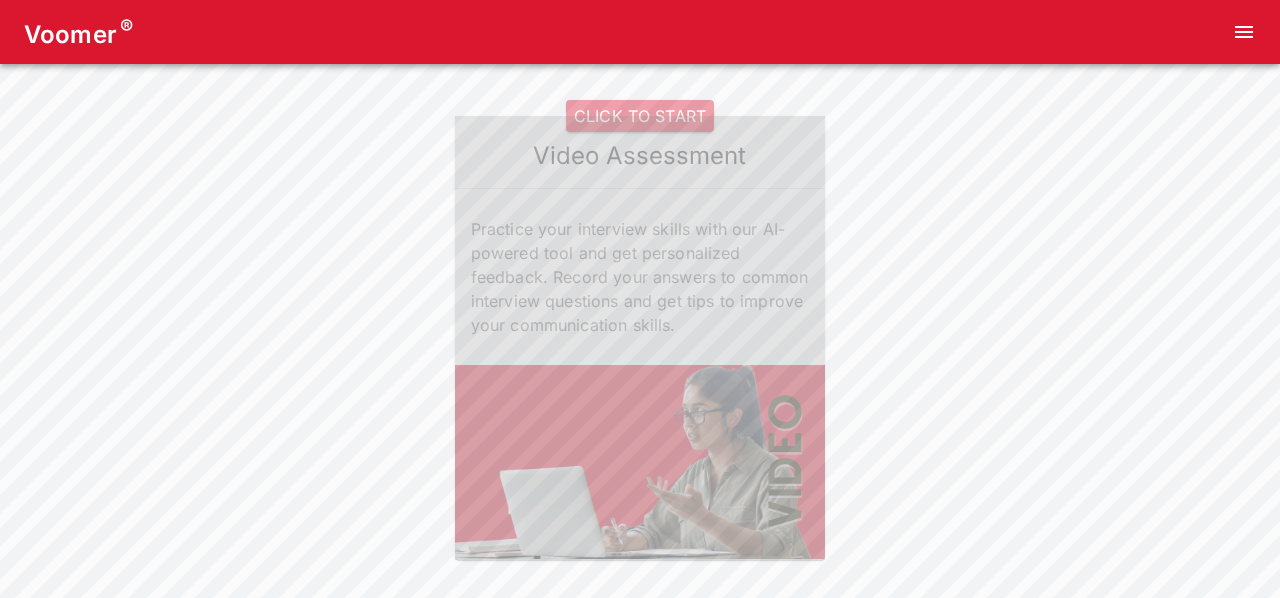 click on "CLICK TO START" at bounding box center (640, 116) 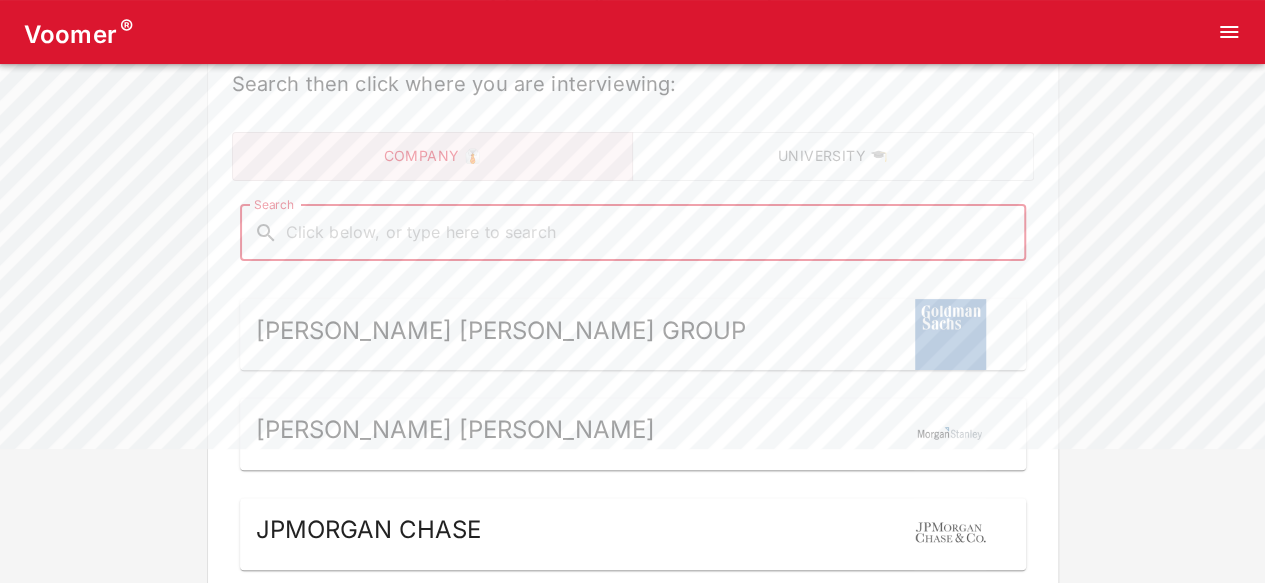 scroll, scrollTop: 150, scrollLeft: 0, axis: vertical 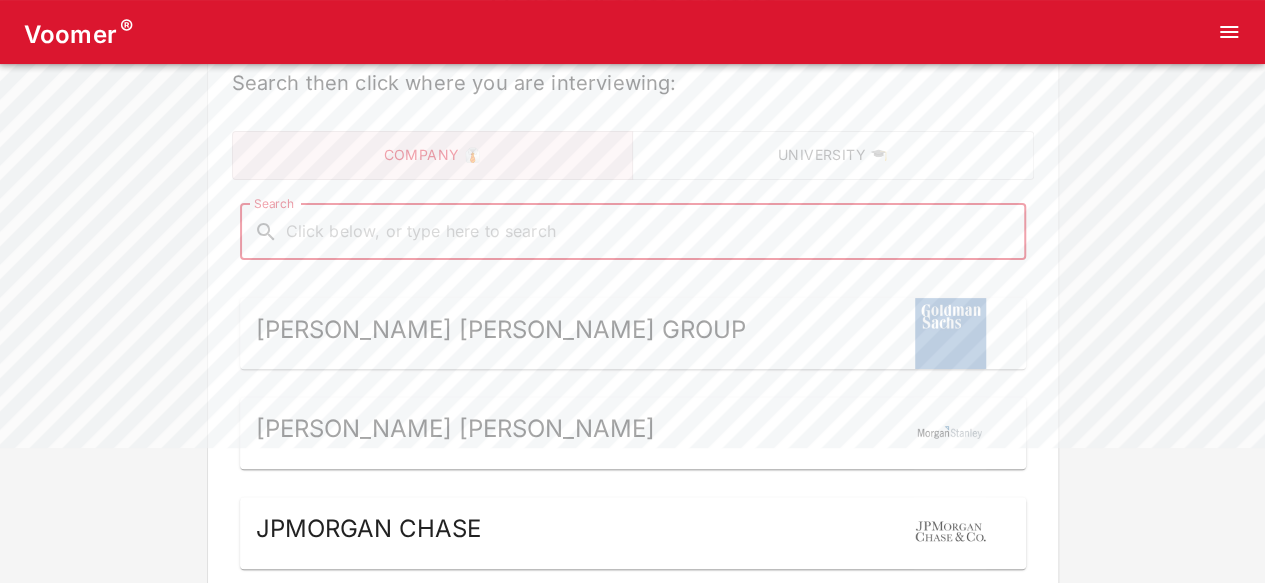 click on "Search" at bounding box center [649, 232] 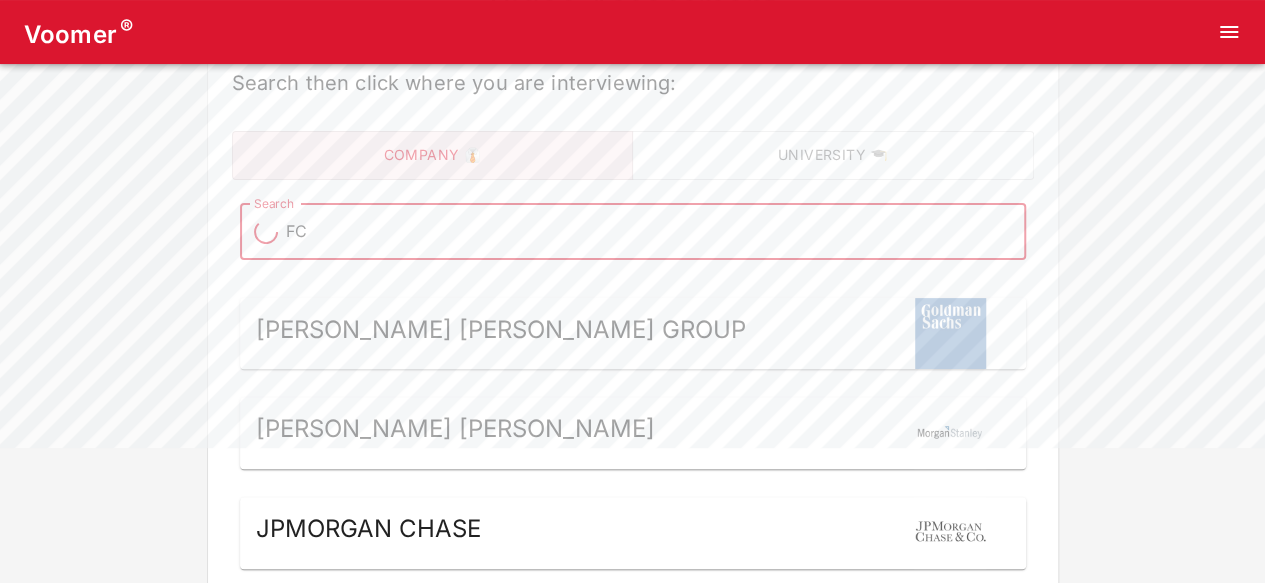 type on "FCC" 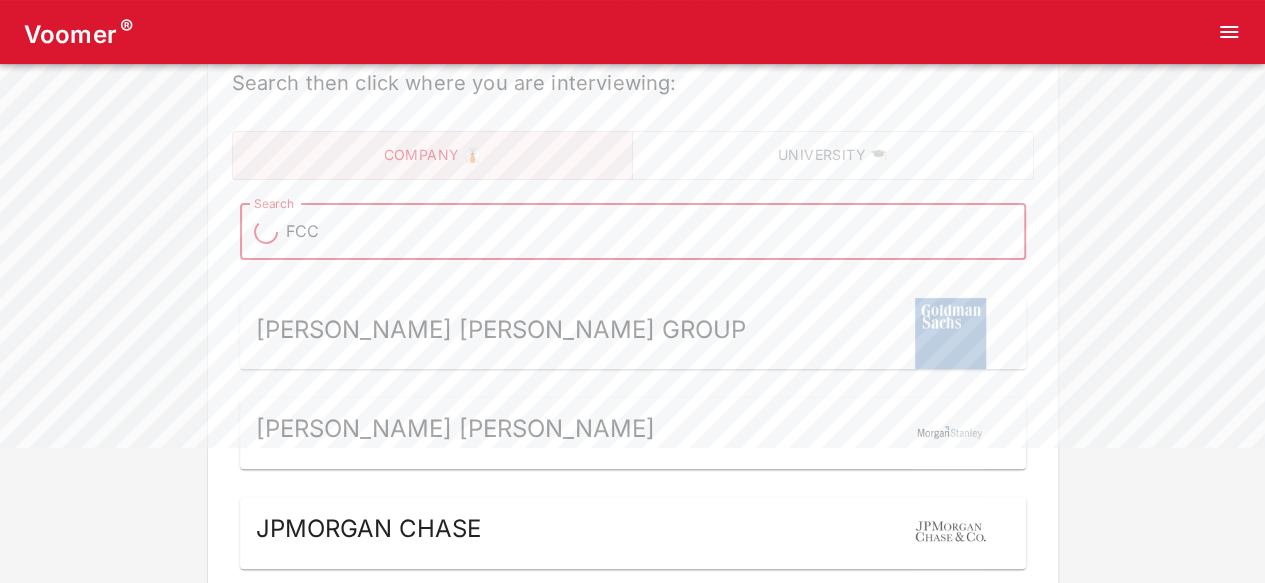 type on "FCC" 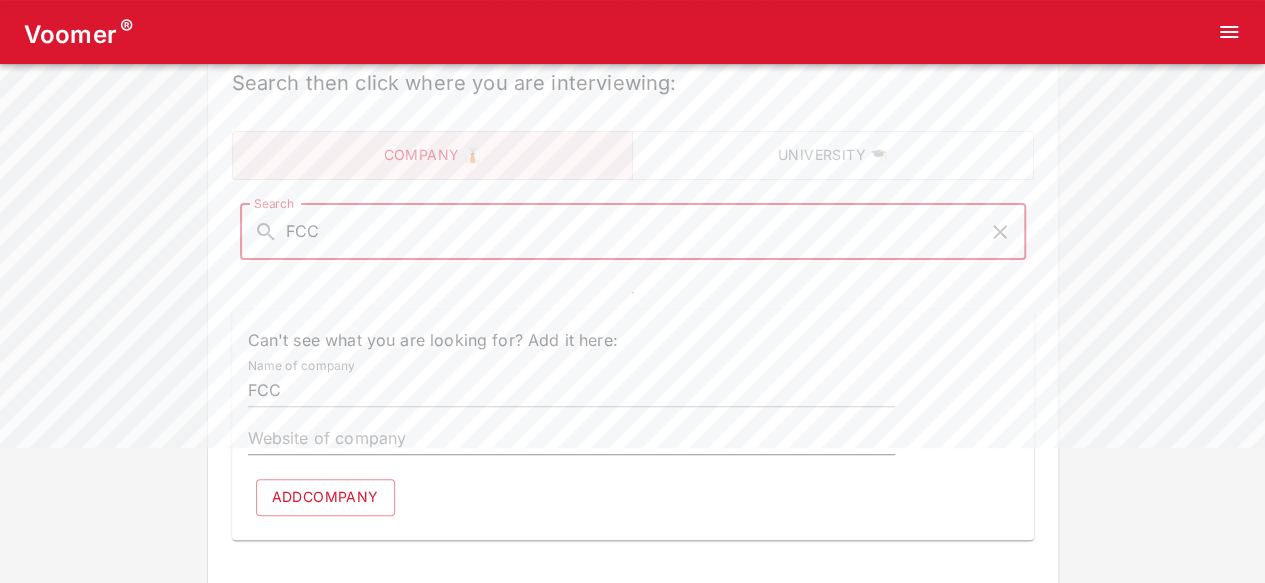 type on "FCCI" 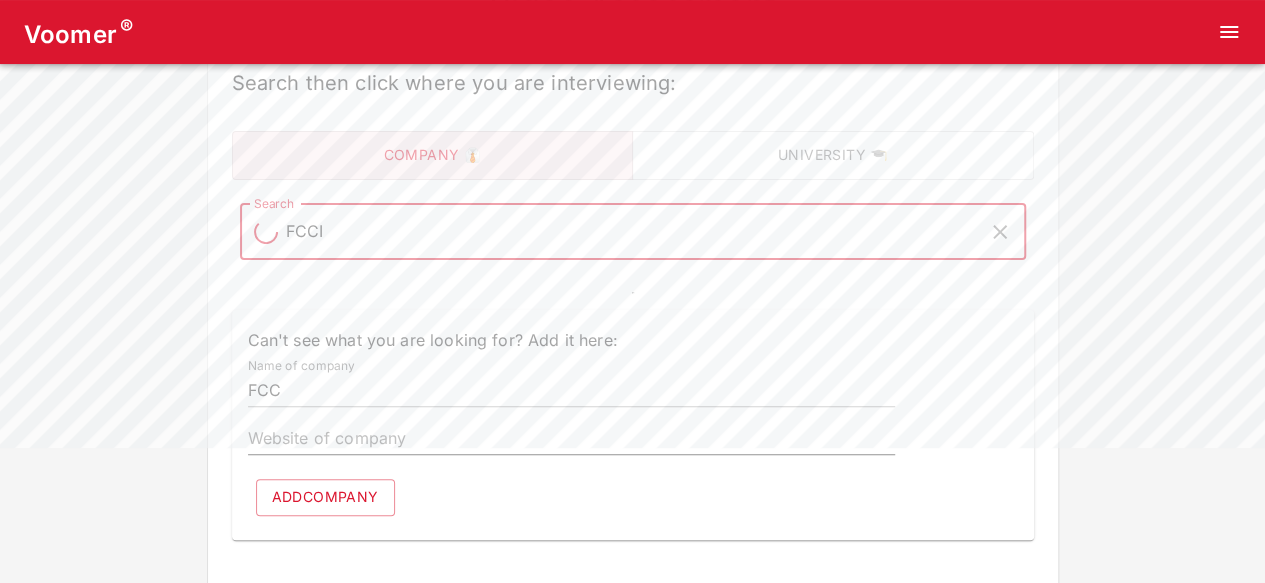 type on "FCCI" 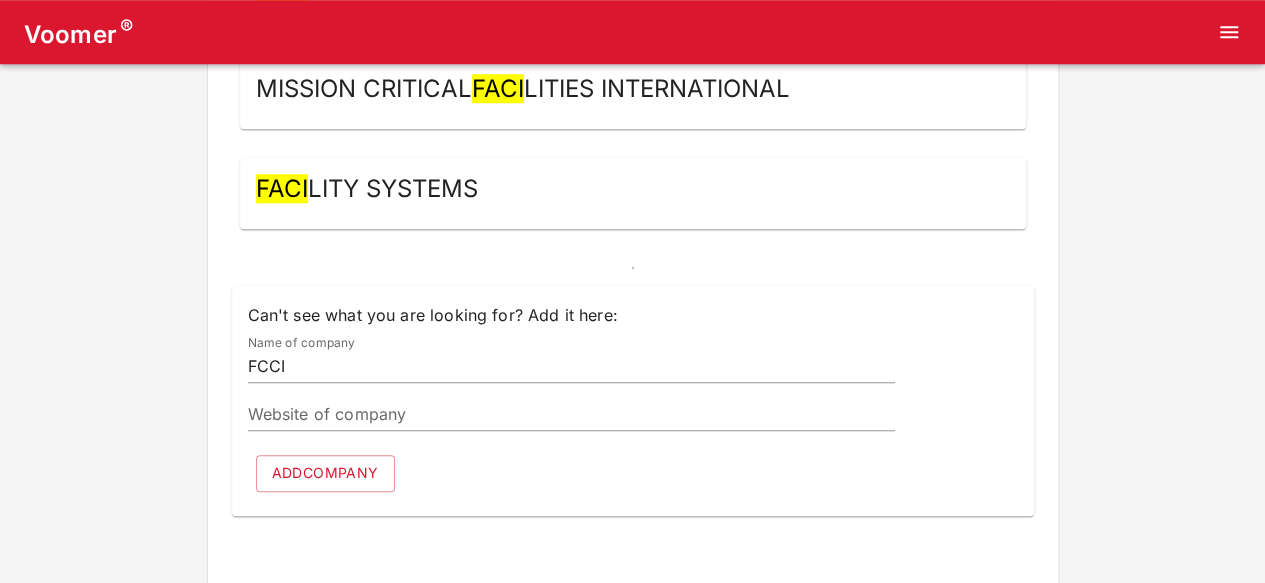scroll, scrollTop: 0, scrollLeft: 0, axis: both 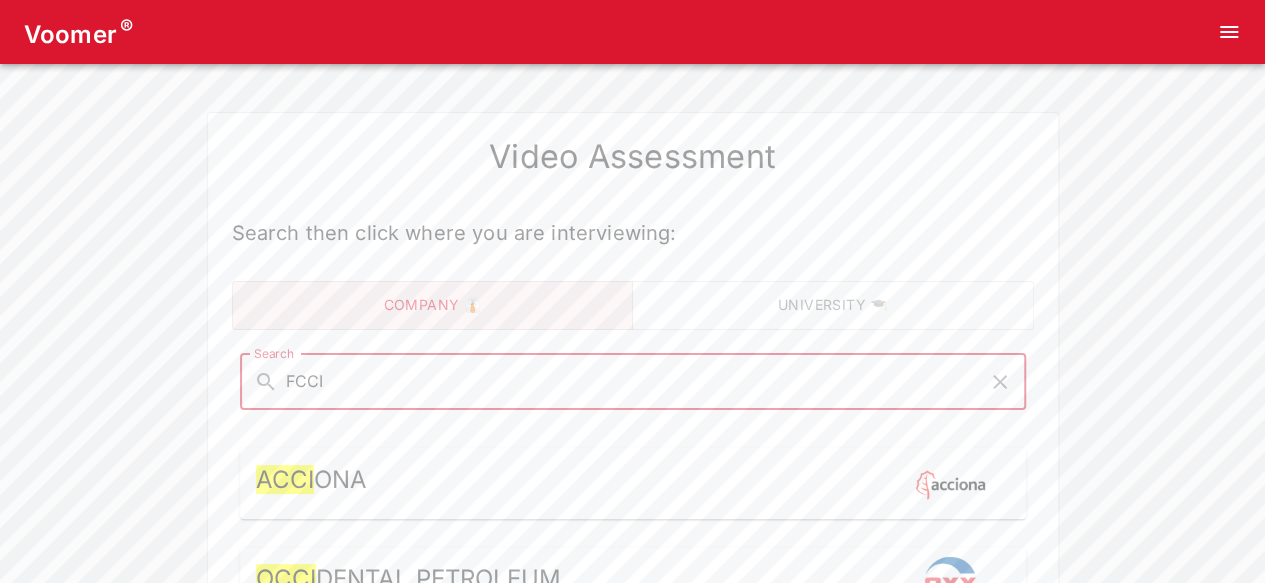 type on "FCCI s" 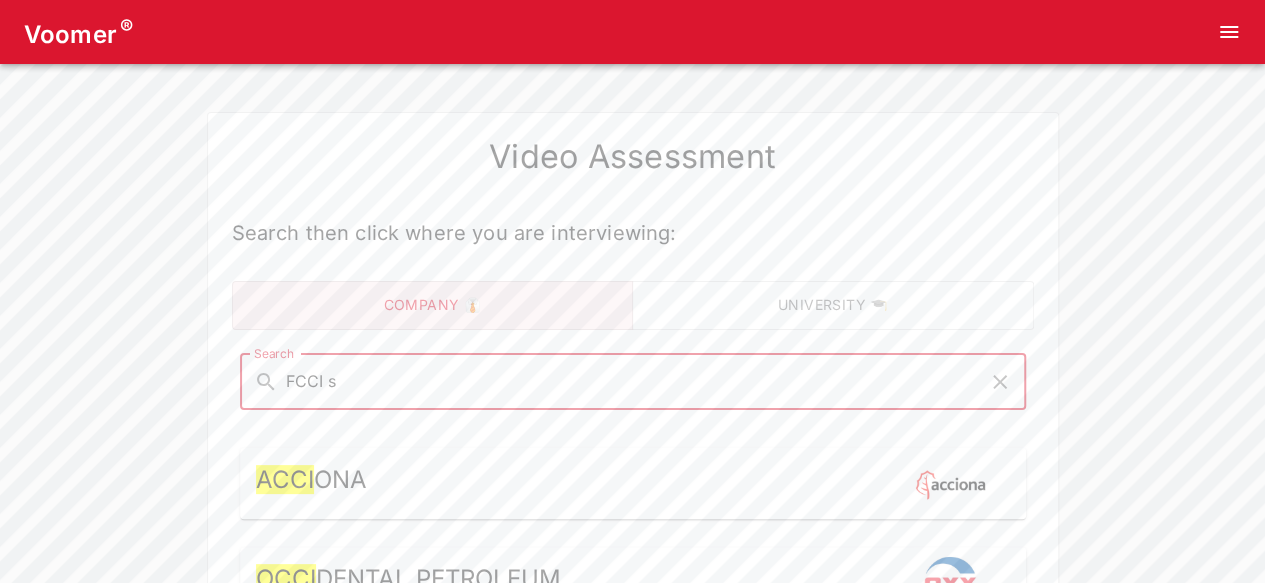 type on "FCCI s" 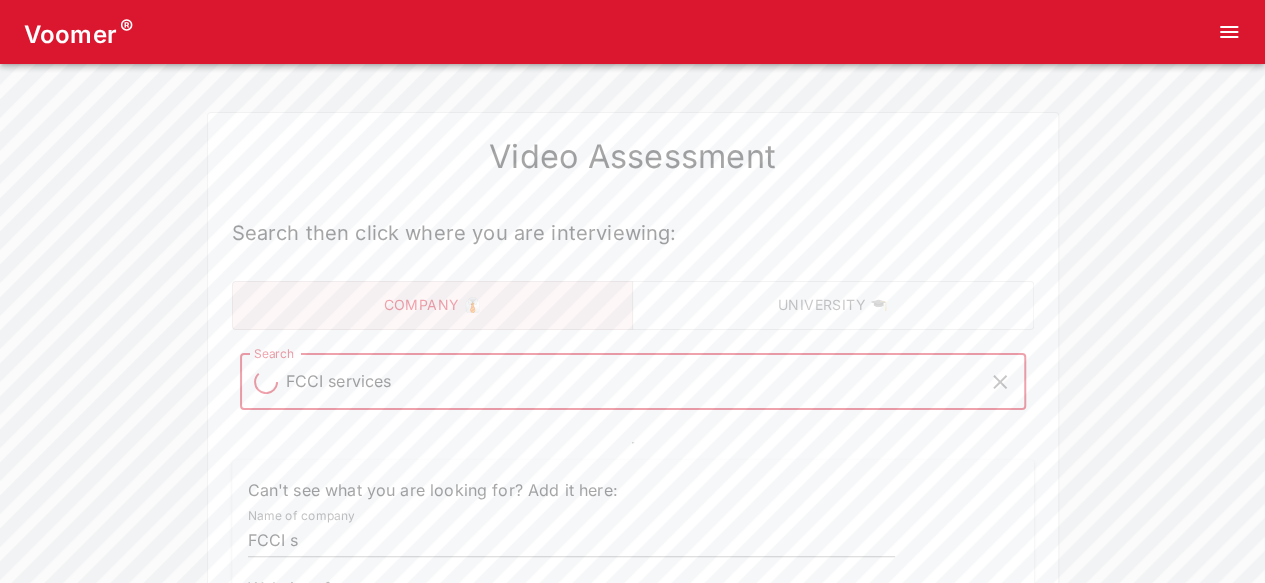 type on "FCCI services i" 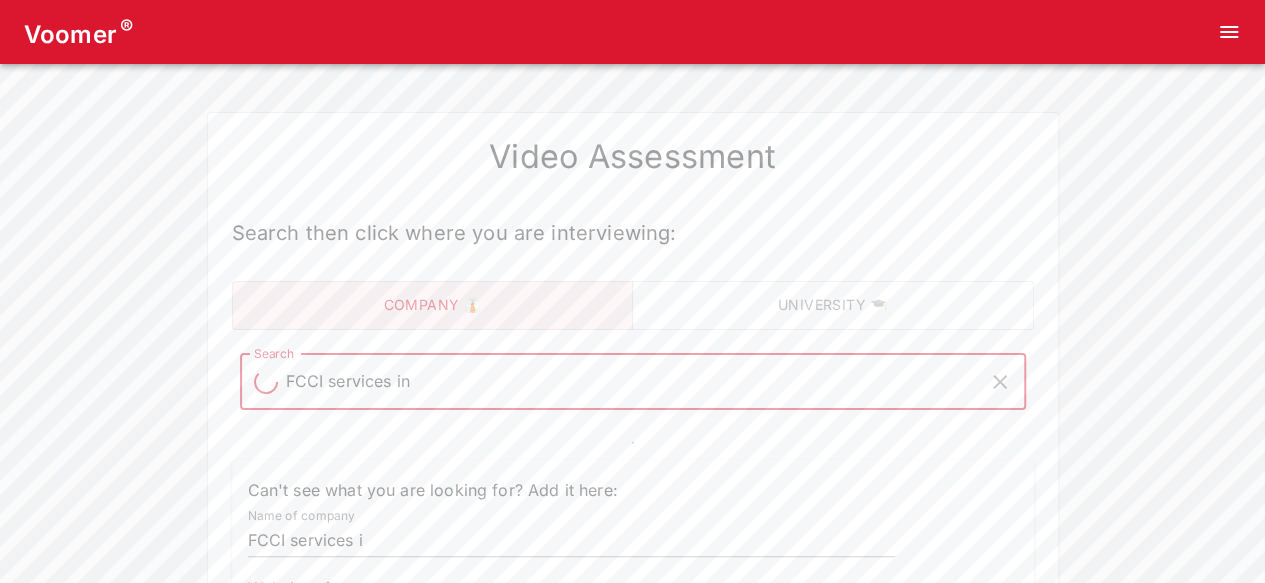 type on "FCCI services inc" 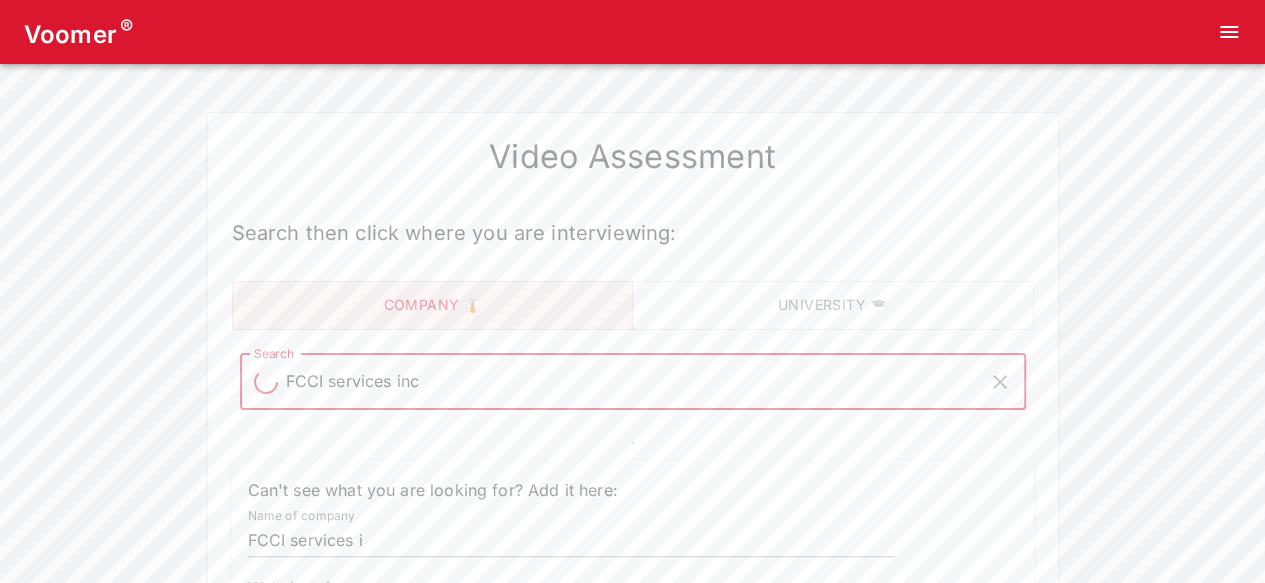 type on "FCCI services inc" 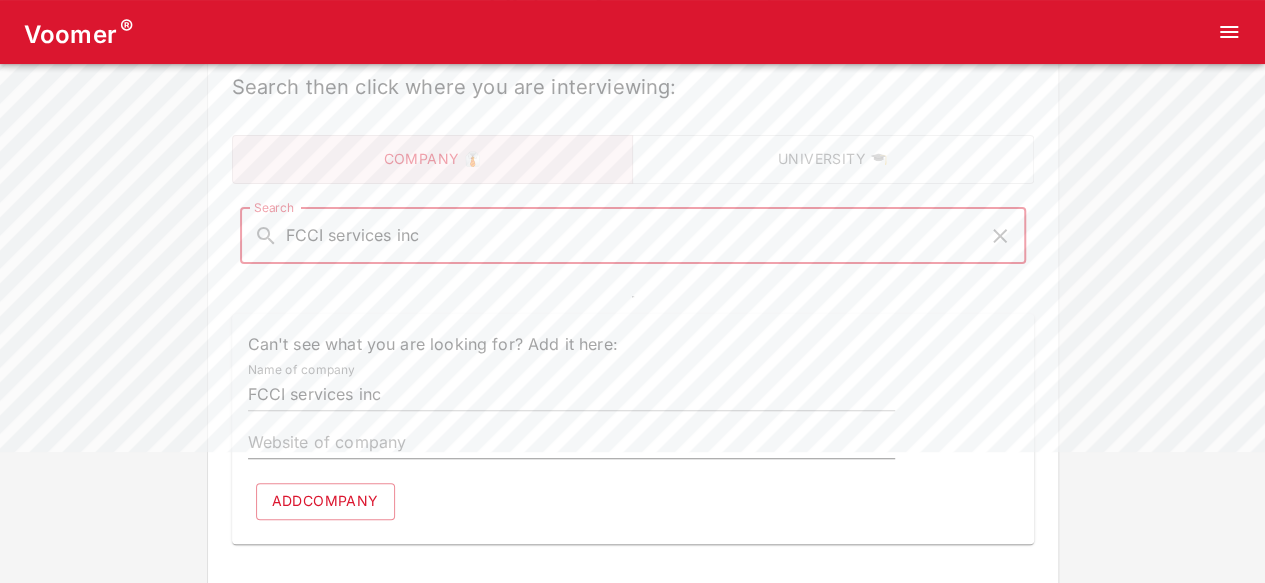 scroll, scrollTop: 225, scrollLeft: 0, axis: vertical 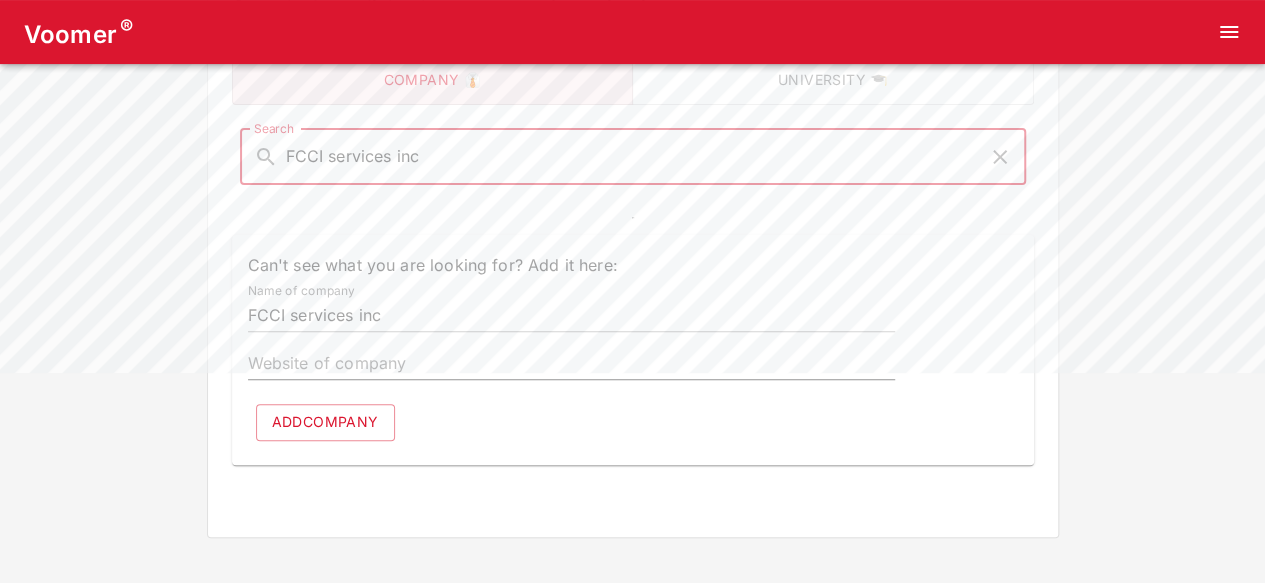 type on "FCCI services inc" 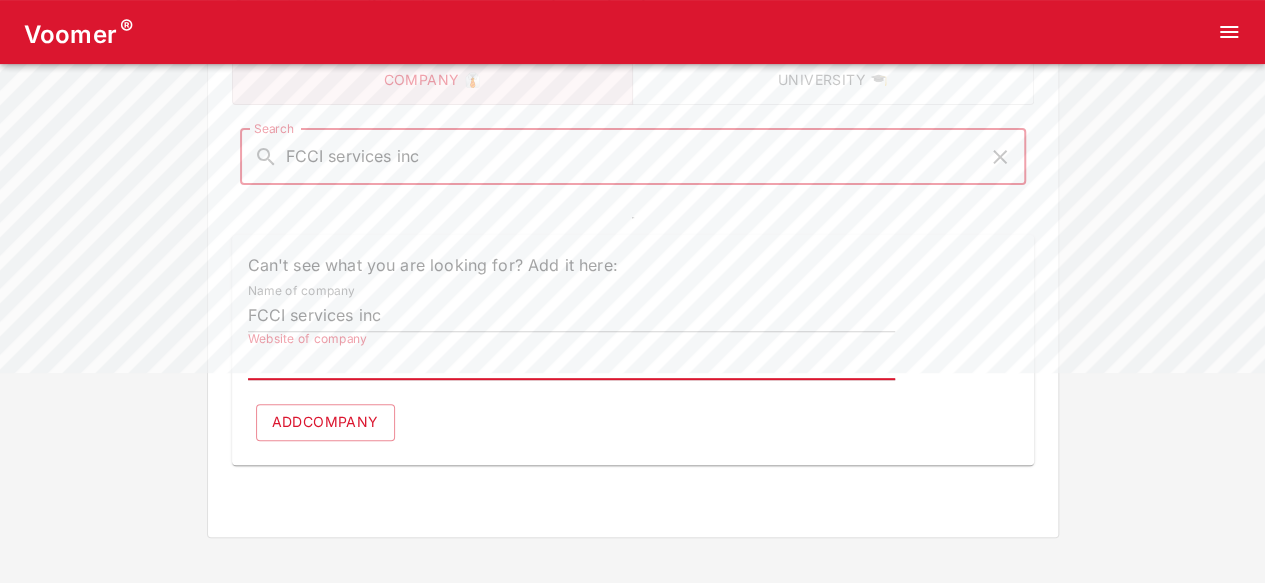 click on "Website of company" at bounding box center (571, 364) 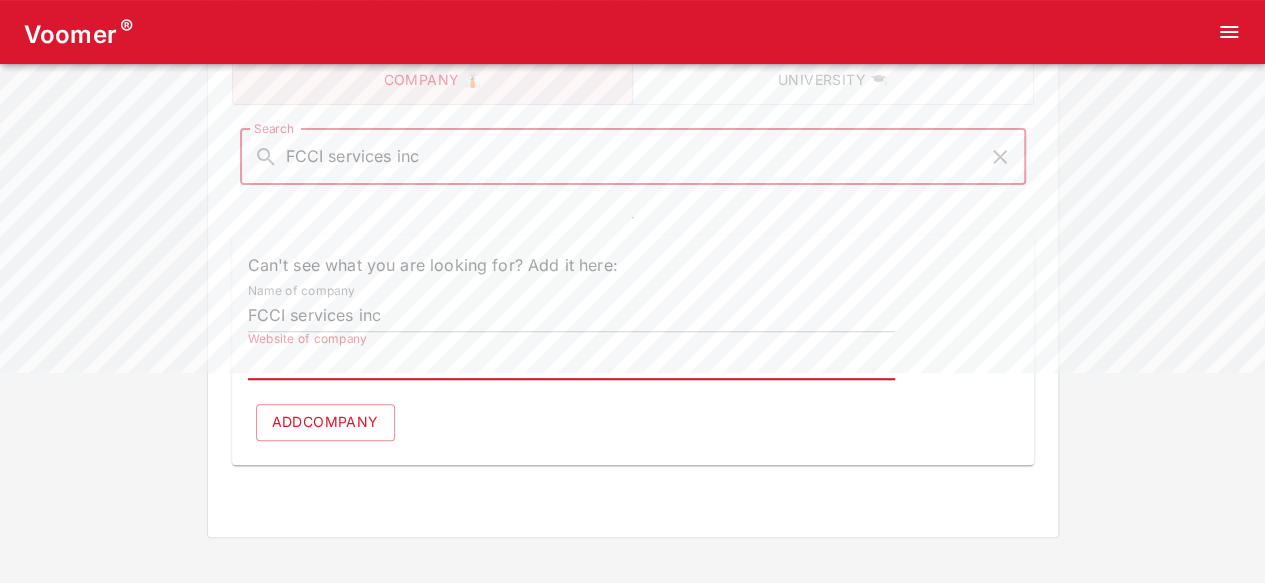scroll, scrollTop: 224, scrollLeft: 0, axis: vertical 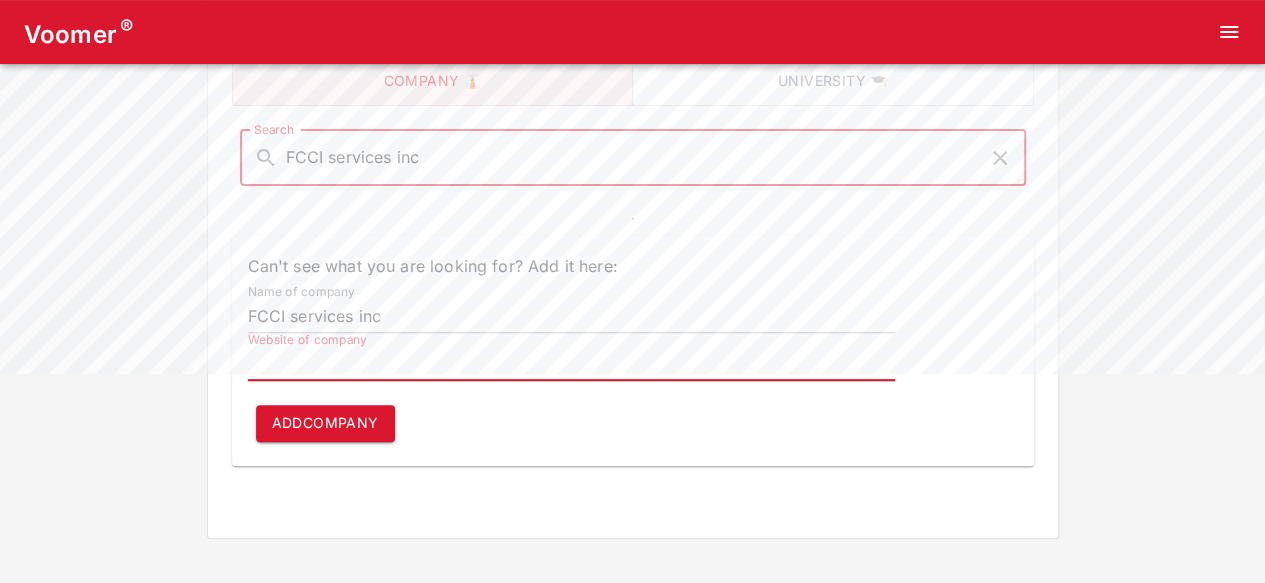click on "Website of company" at bounding box center [571, 365] 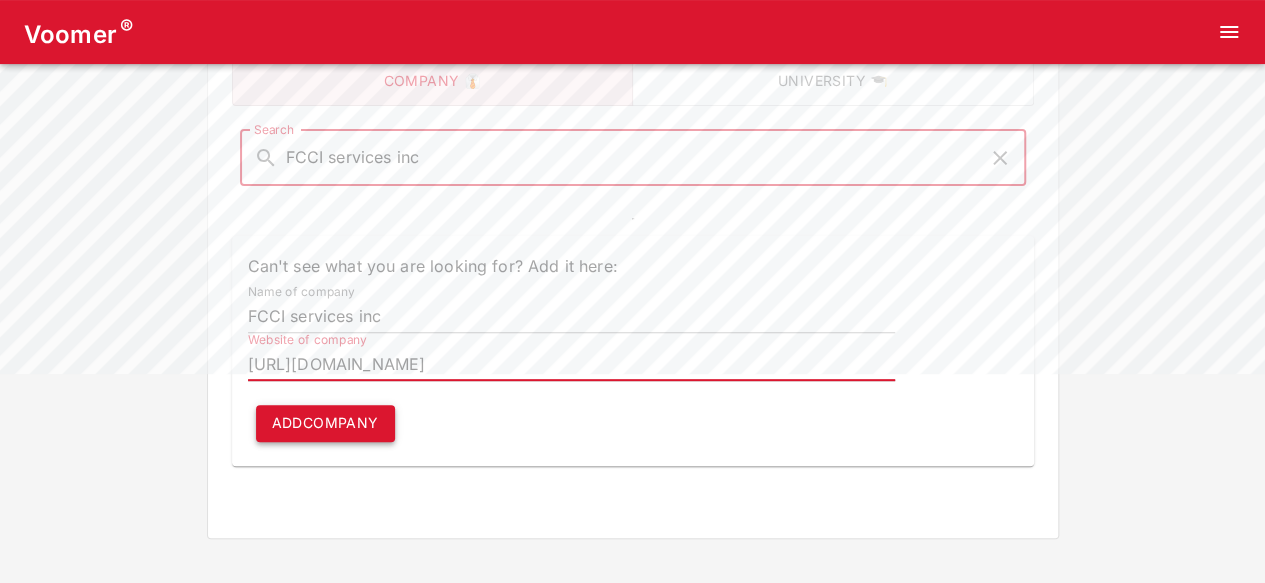 type on "[URL][DOMAIN_NAME]" 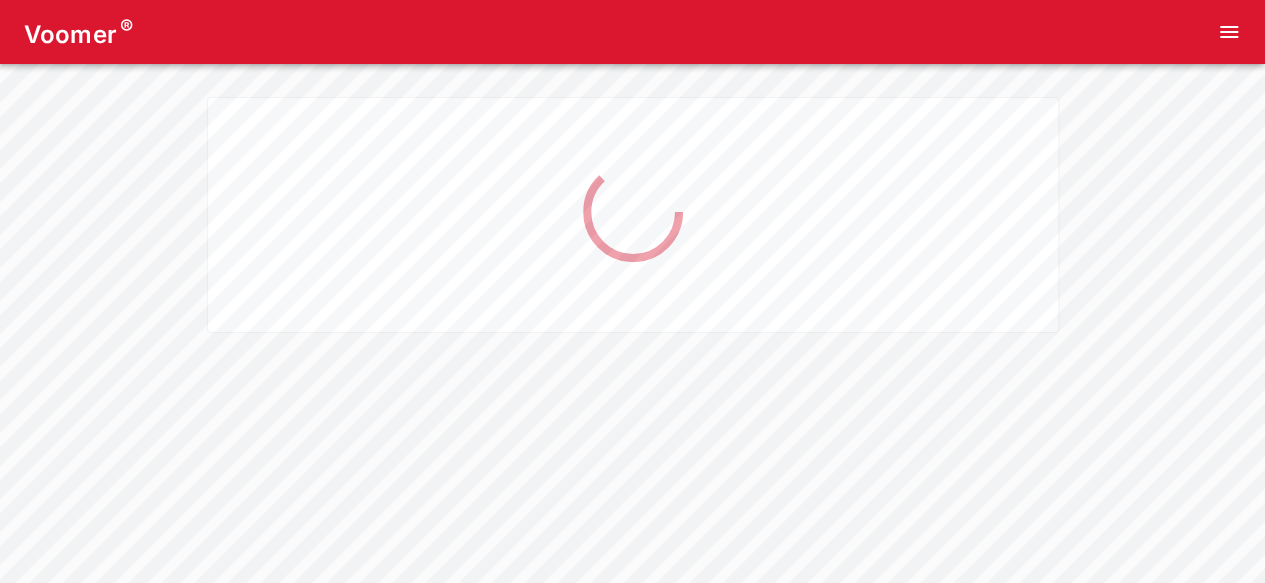 scroll, scrollTop: 0, scrollLeft: 0, axis: both 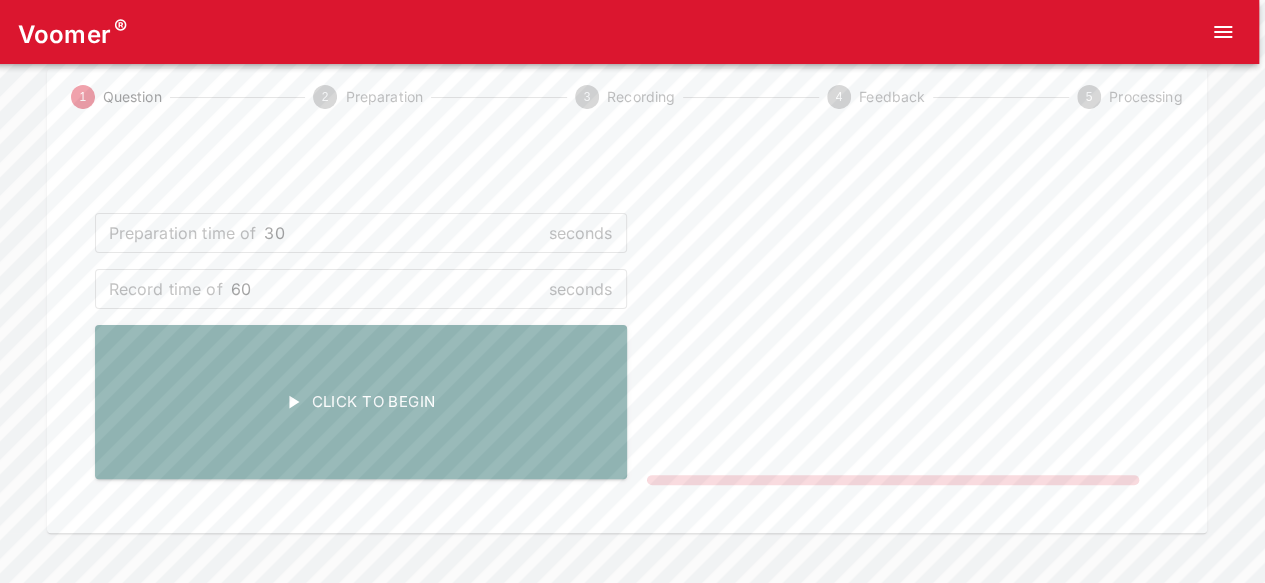 click 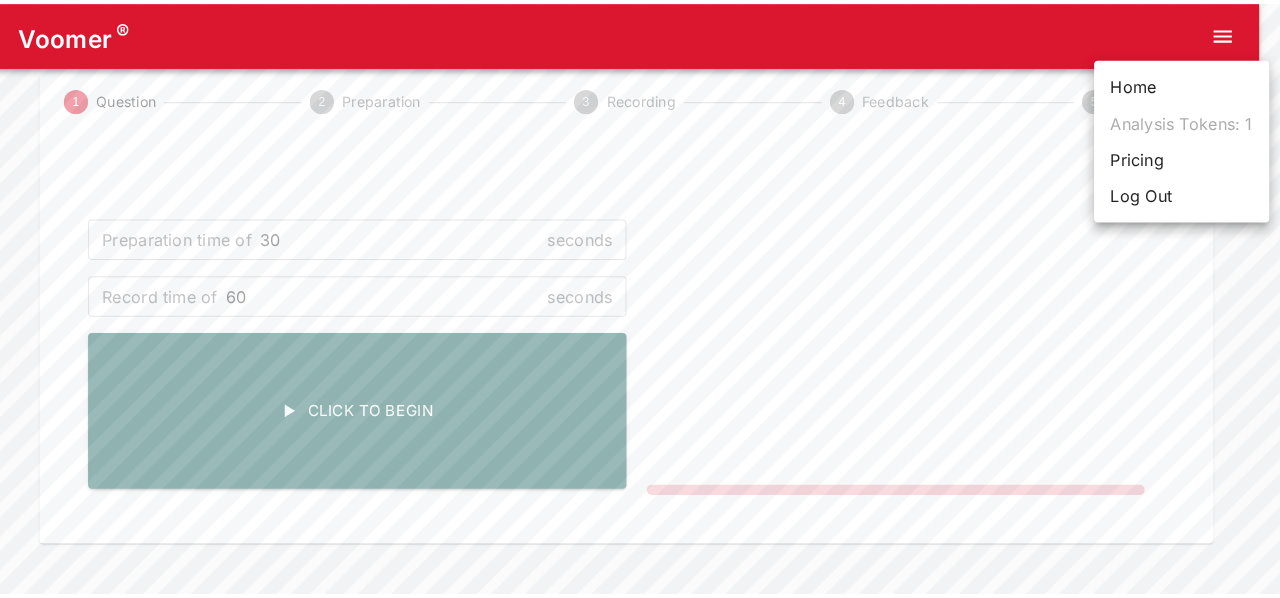 scroll, scrollTop: 74, scrollLeft: 0, axis: vertical 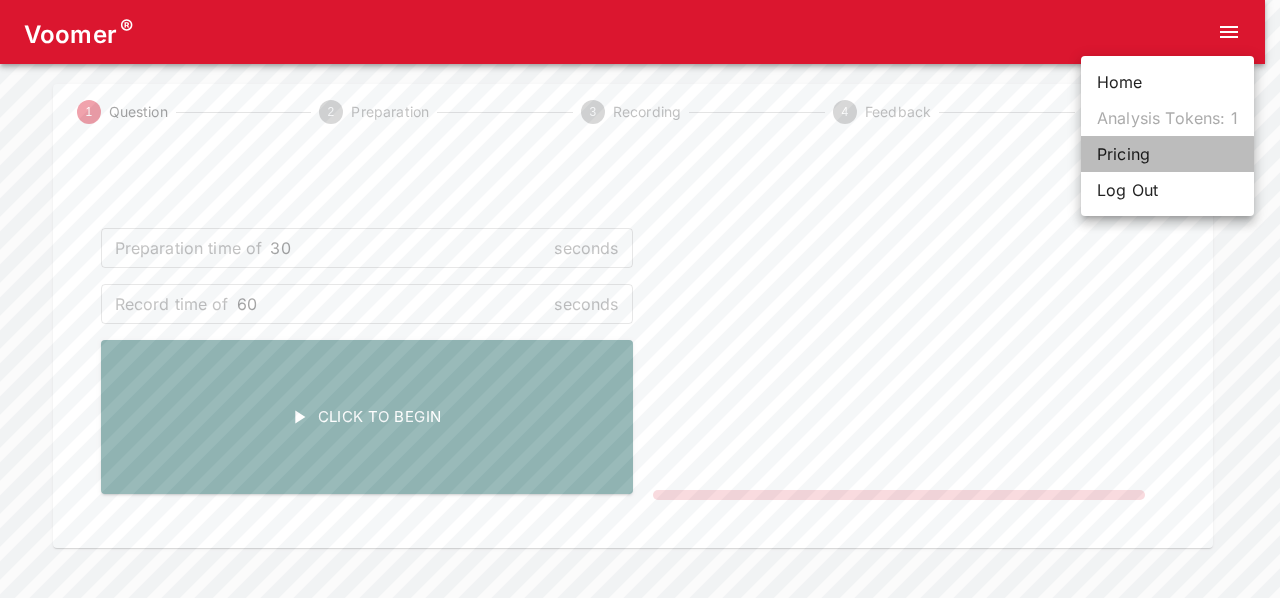 click on "Pricing" at bounding box center [1167, 154] 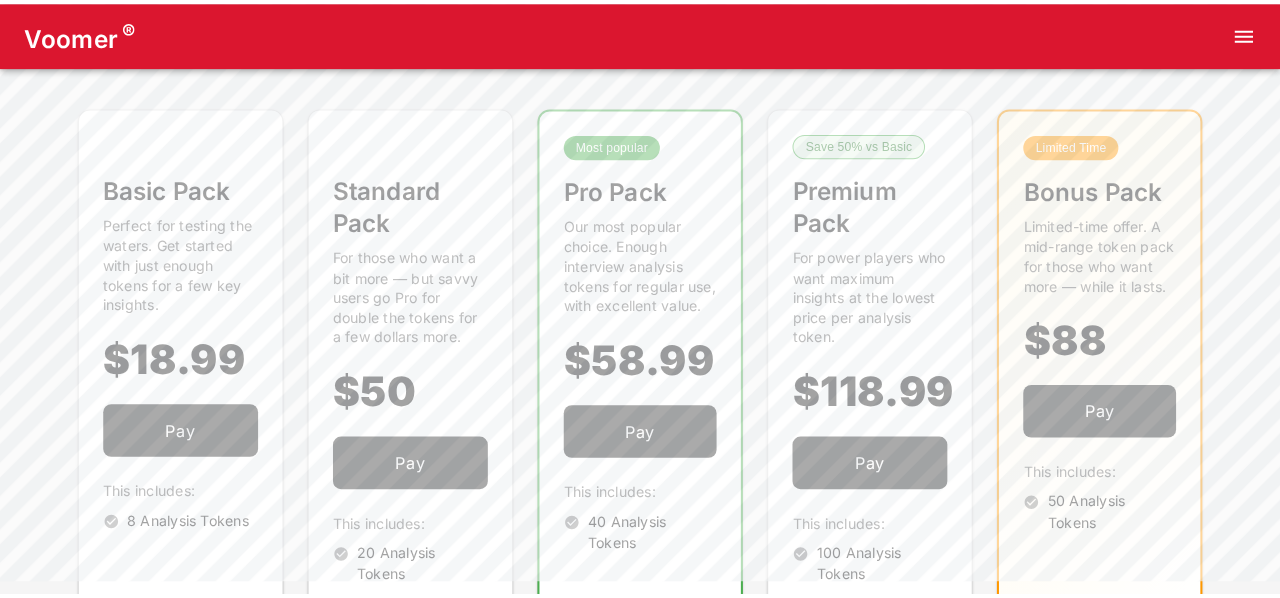 scroll, scrollTop: 0, scrollLeft: 0, axis: both 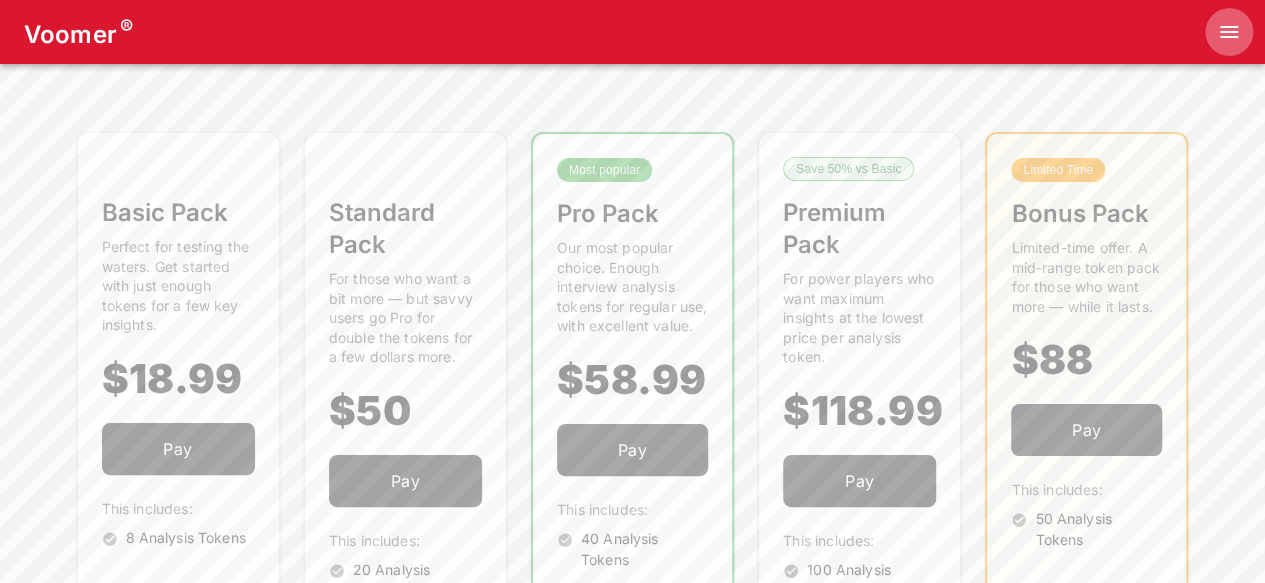 click 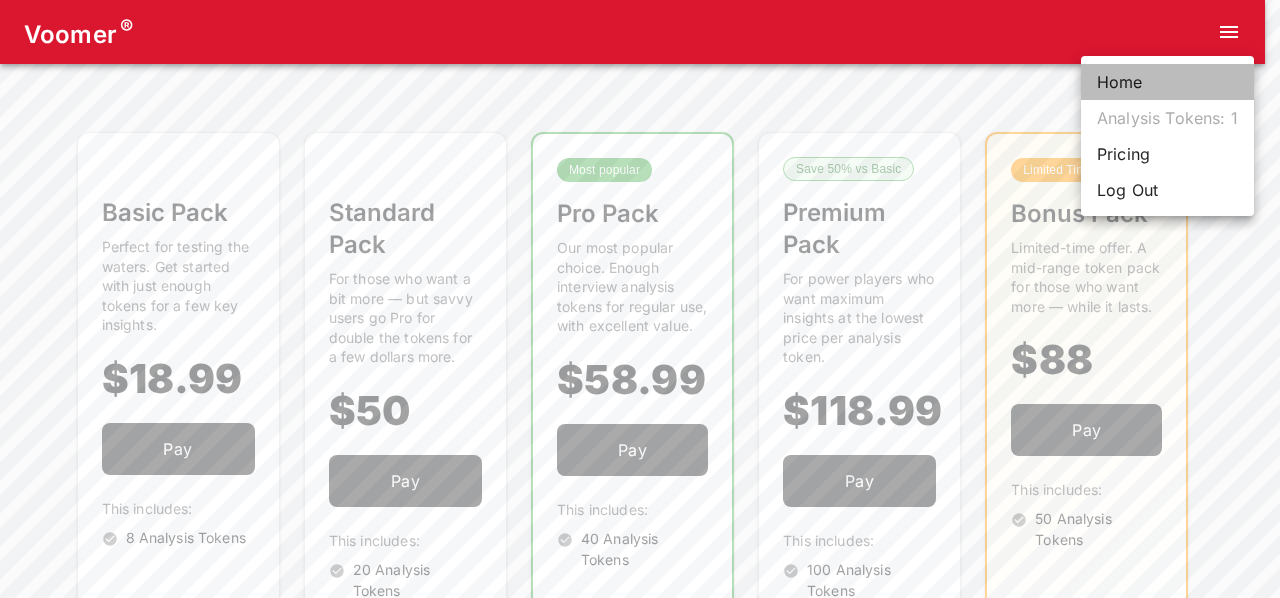 click on "Home" at bounding box center [1167, 82] 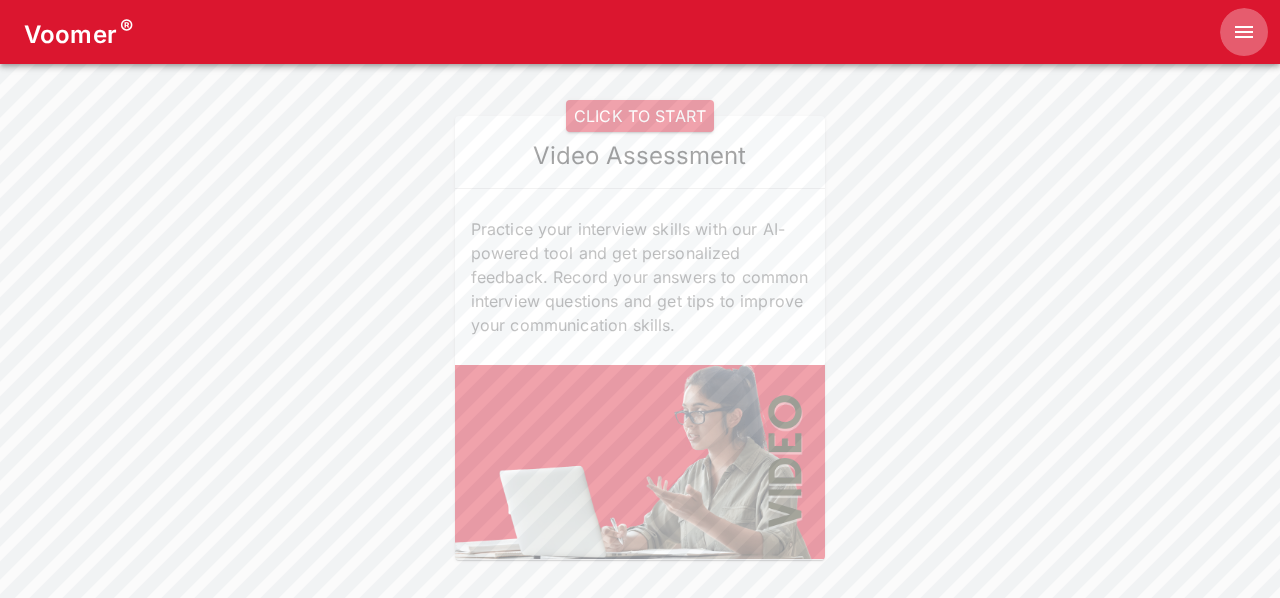 click at bounding box center [1244, 32] 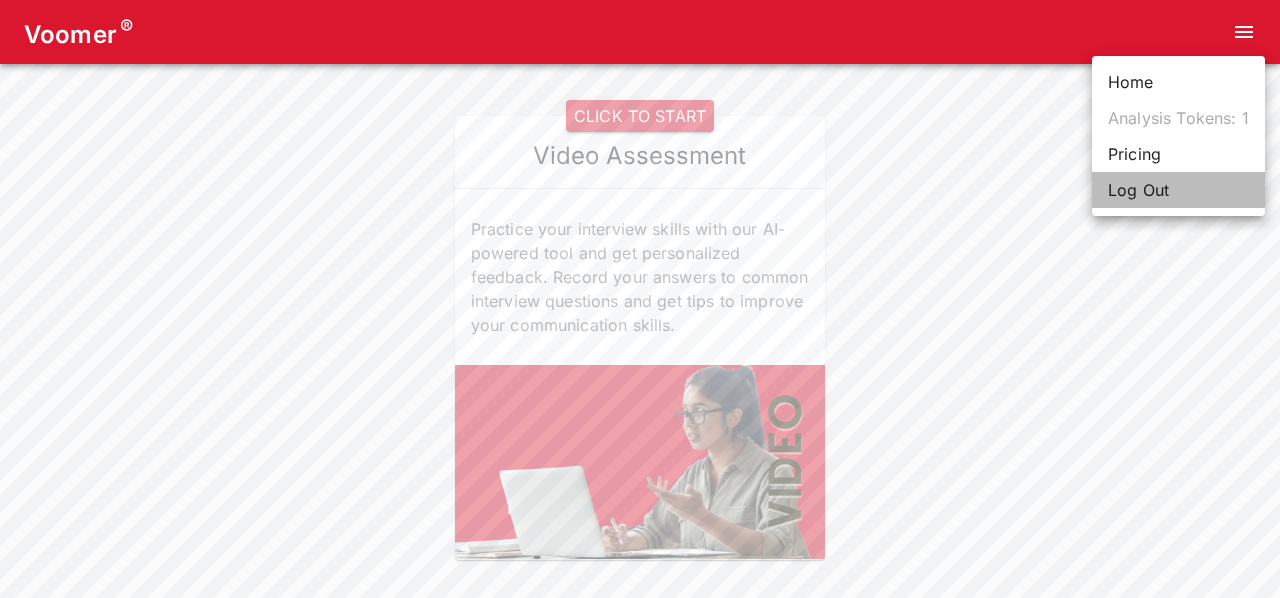 click on "Log Out" at bounding box center [1178, 190] 